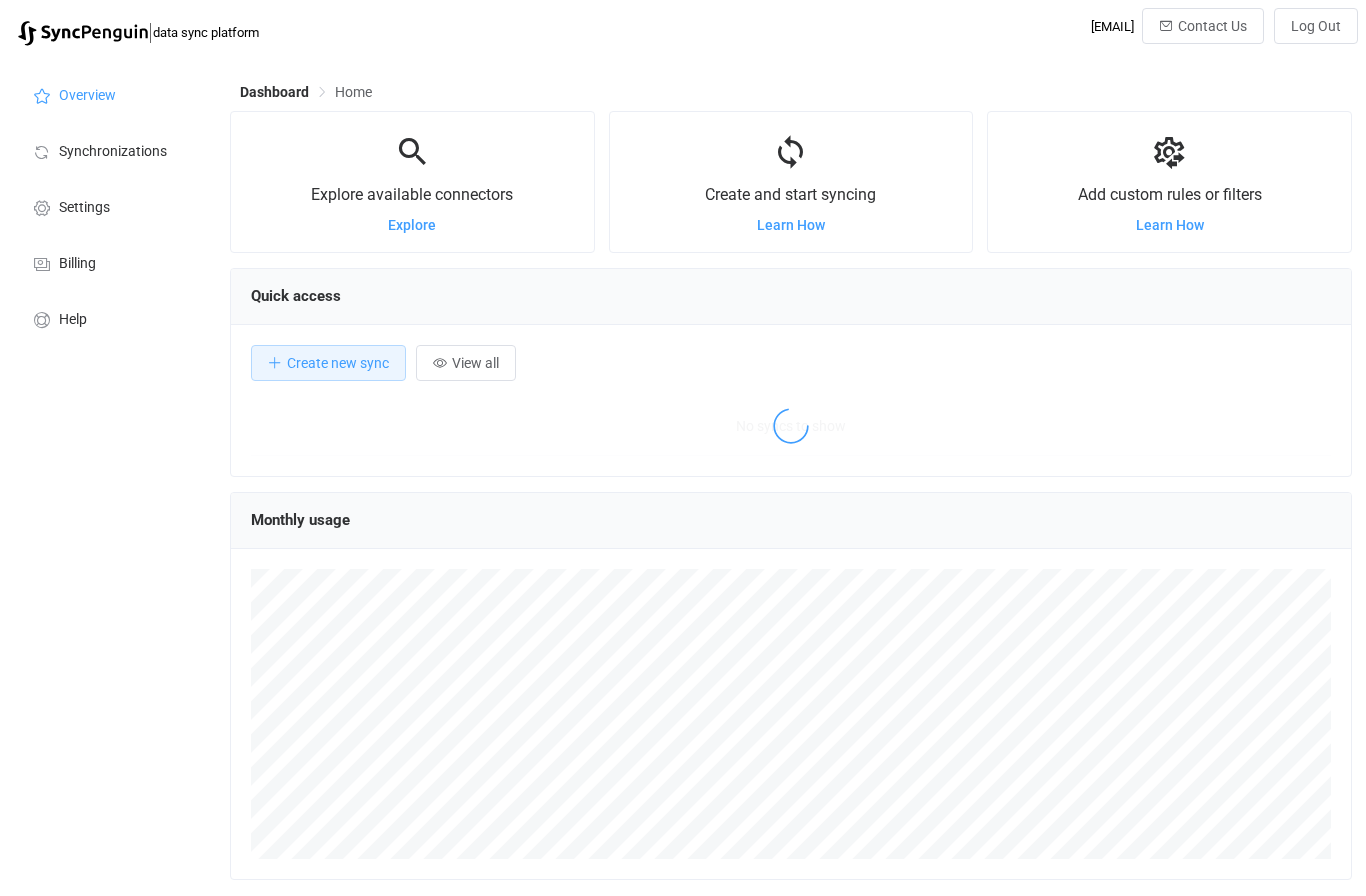 scroll, scrollTop: 0, scrollLeft: 0, axis: both 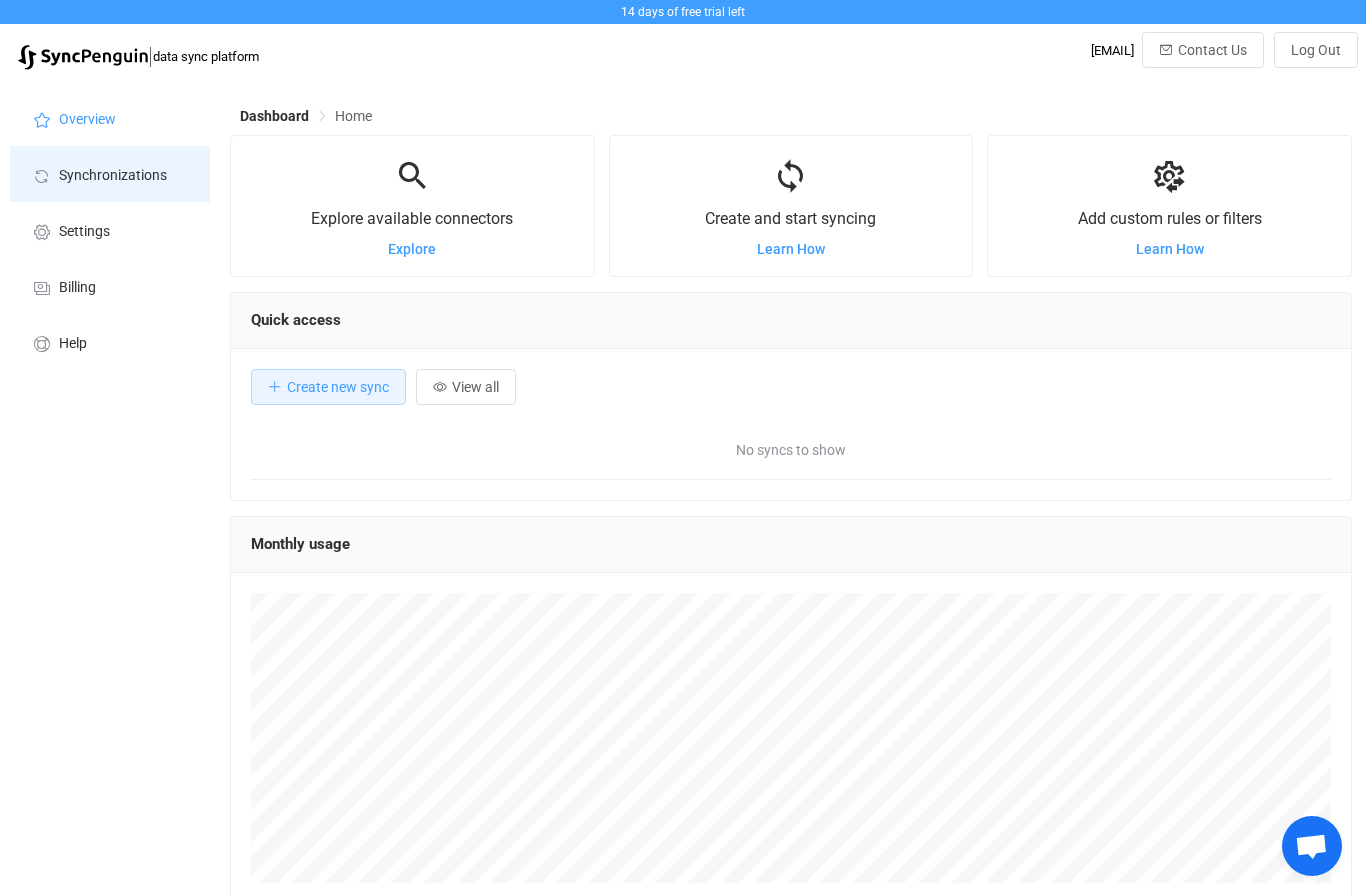 click on "Synchronizations" at bounding box center (113, 176) 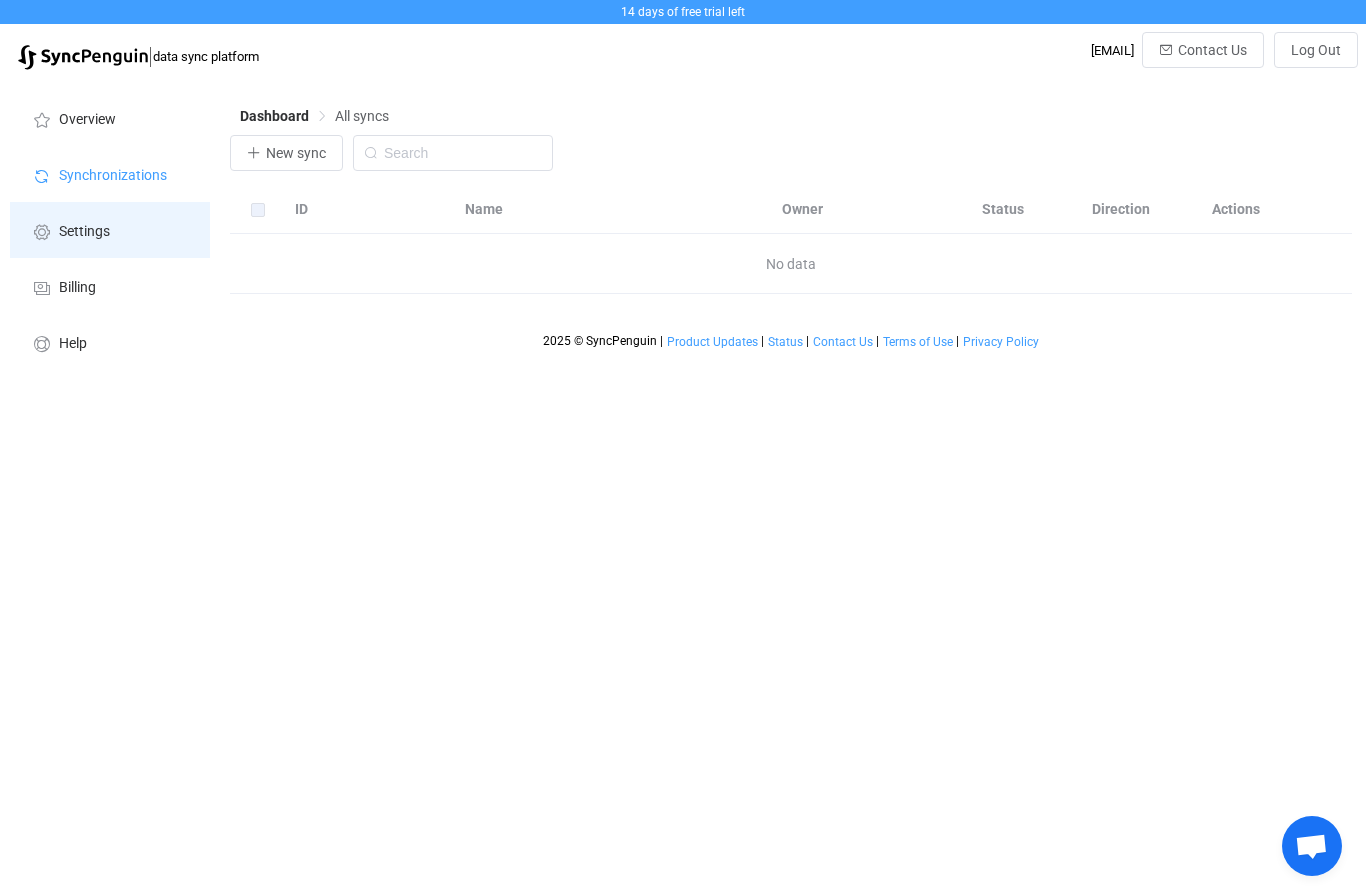 click on "Settings" at bounding box center [84, 232] 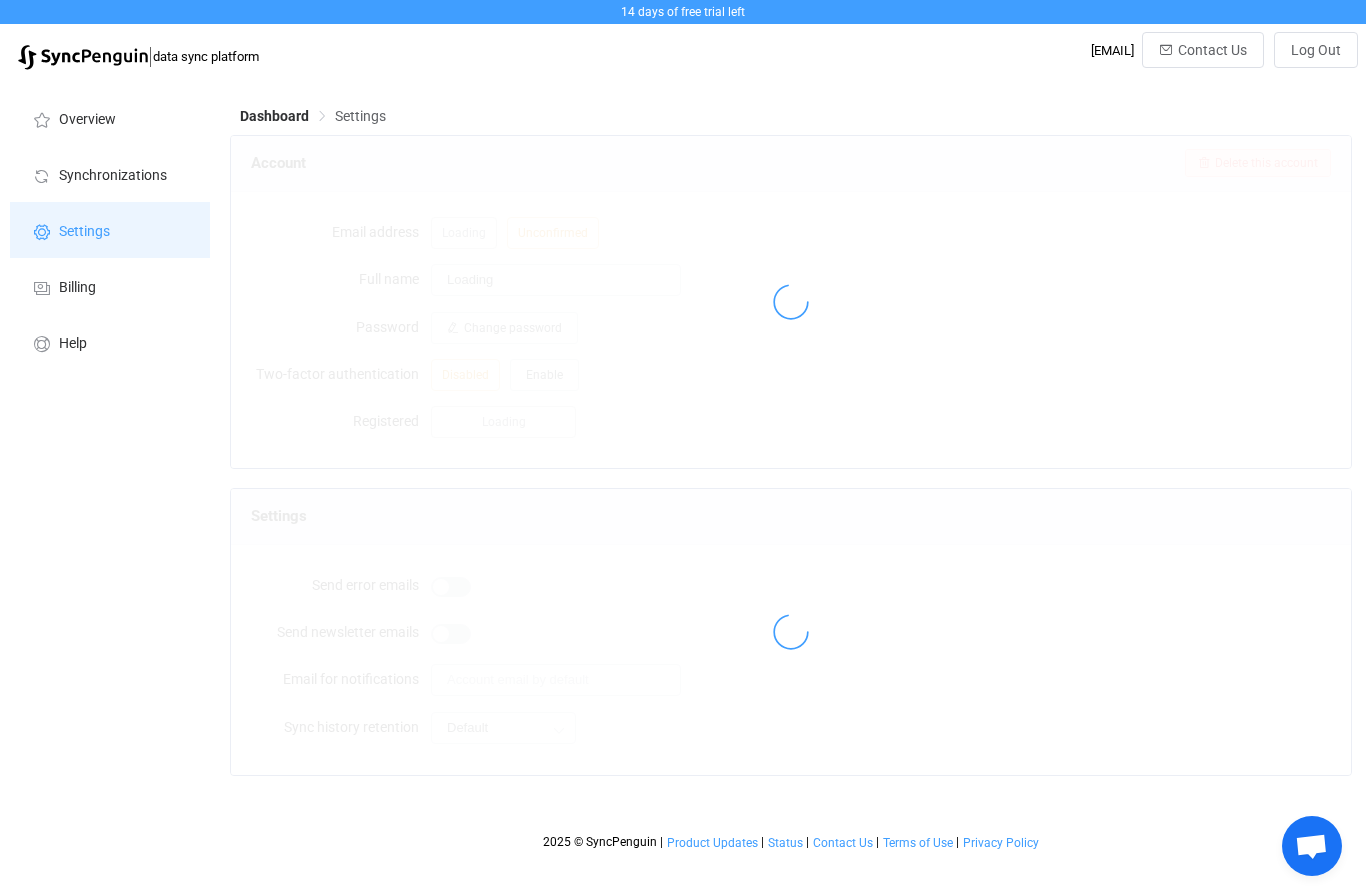 type on "Hardik Dedhia" 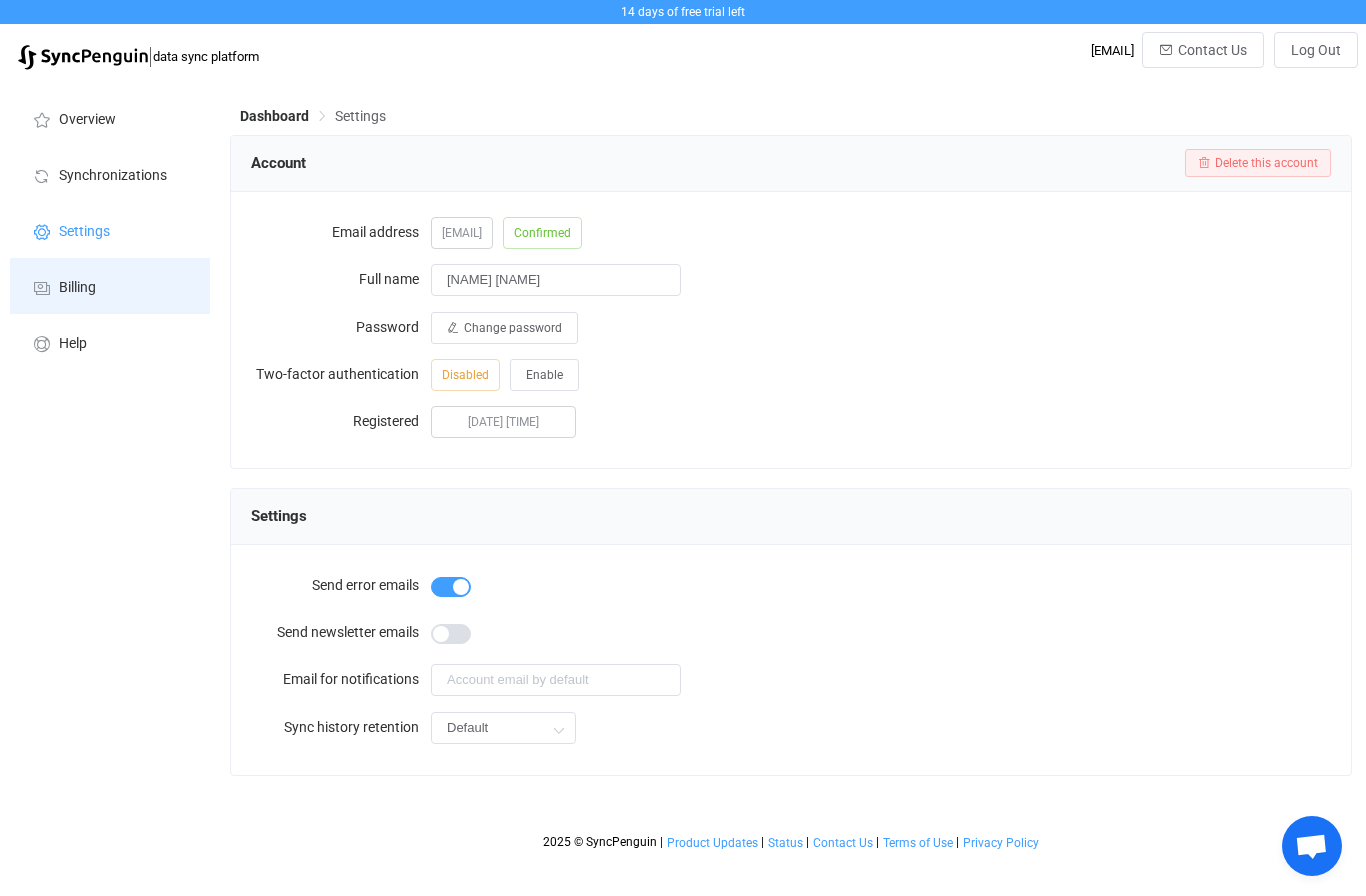 click at bounding box center (42, 288) 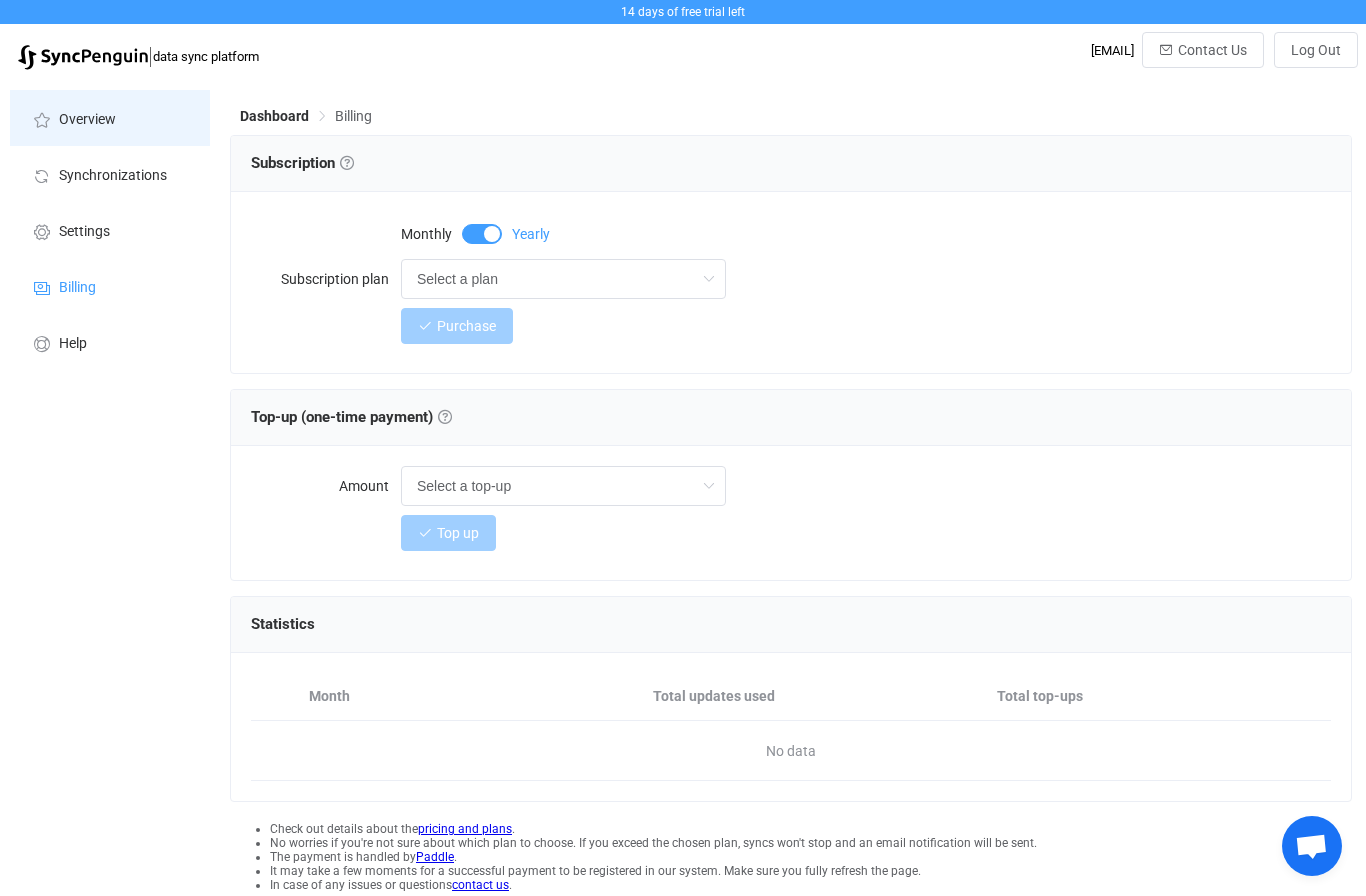 click on "Overview" at bounding box center (110, 118) 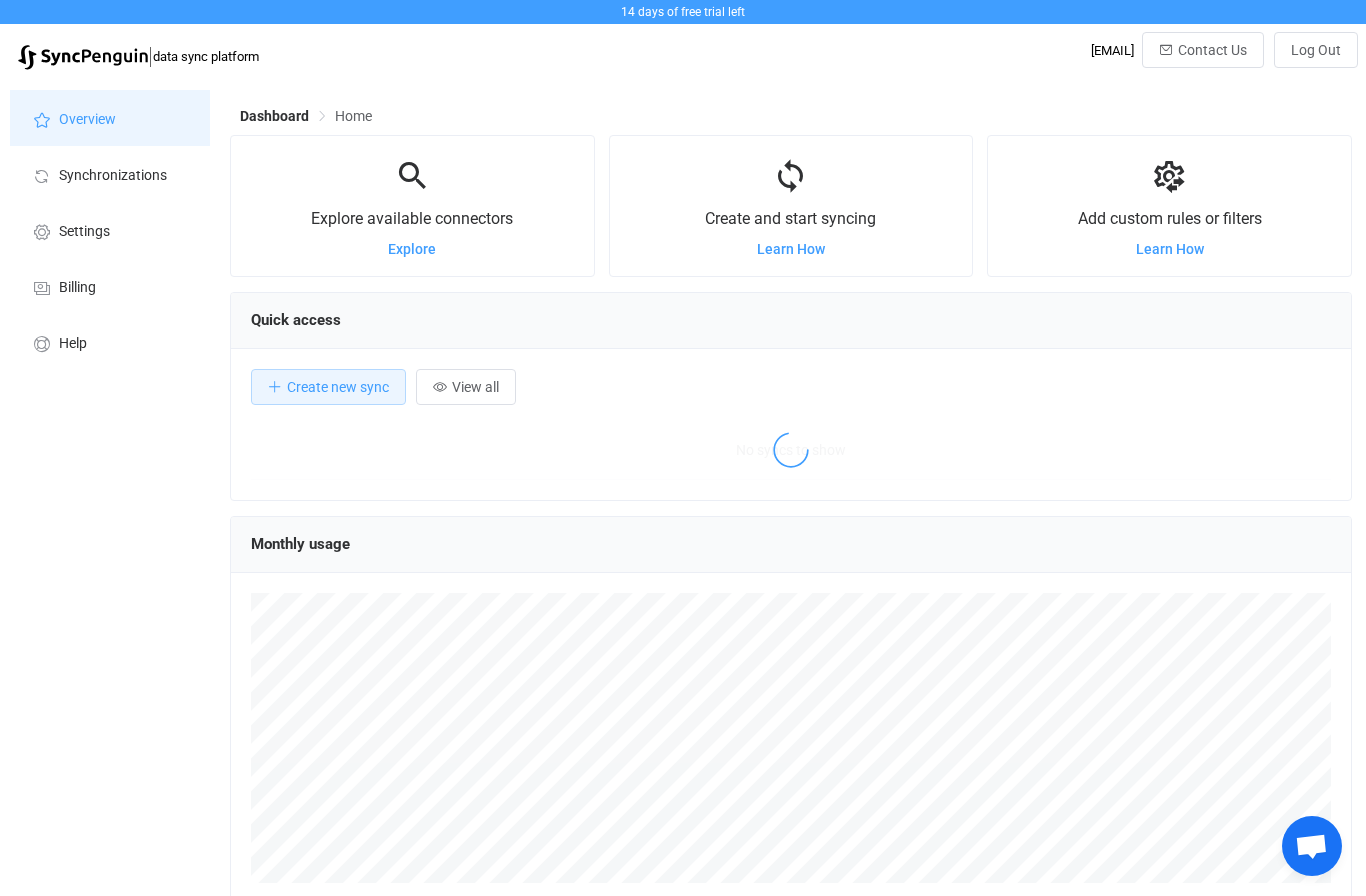 scroll, scrollTop: 0, scrollLeft: 0, axis: both 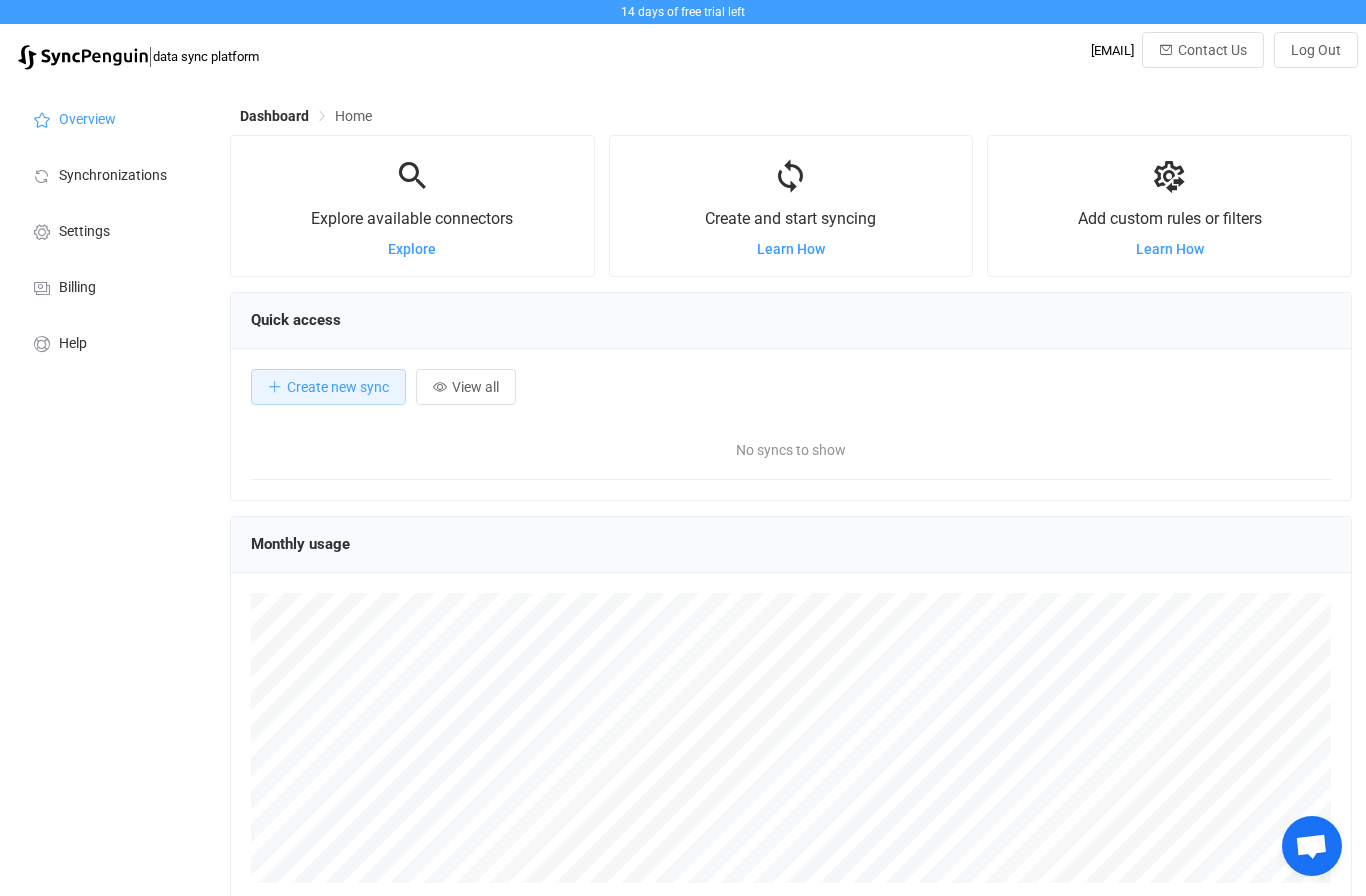 click on "Learn How" at bounding box center (791, 249) 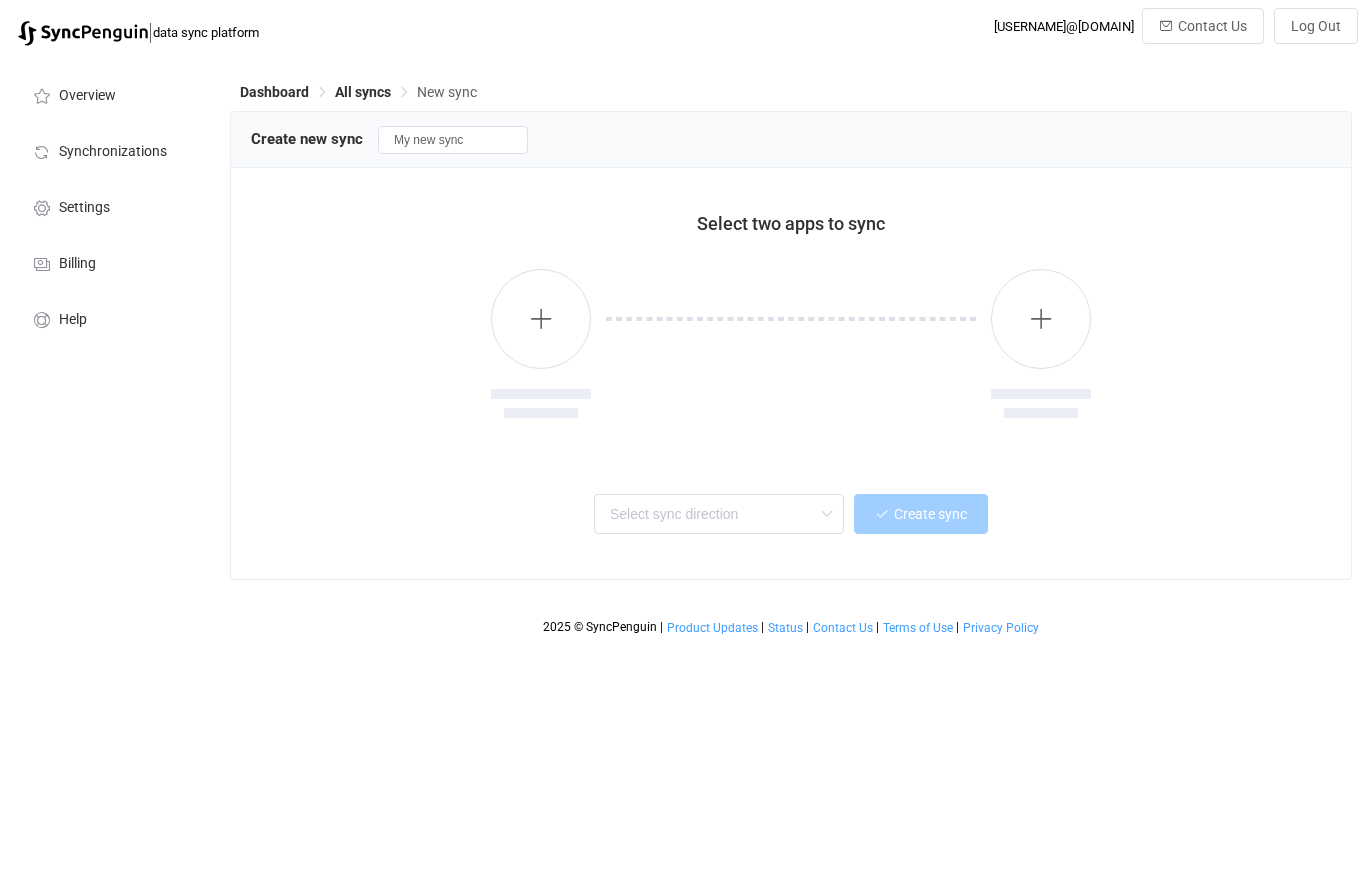 scroll, scrollTop: 0, scrollLeft: 0, axis: both 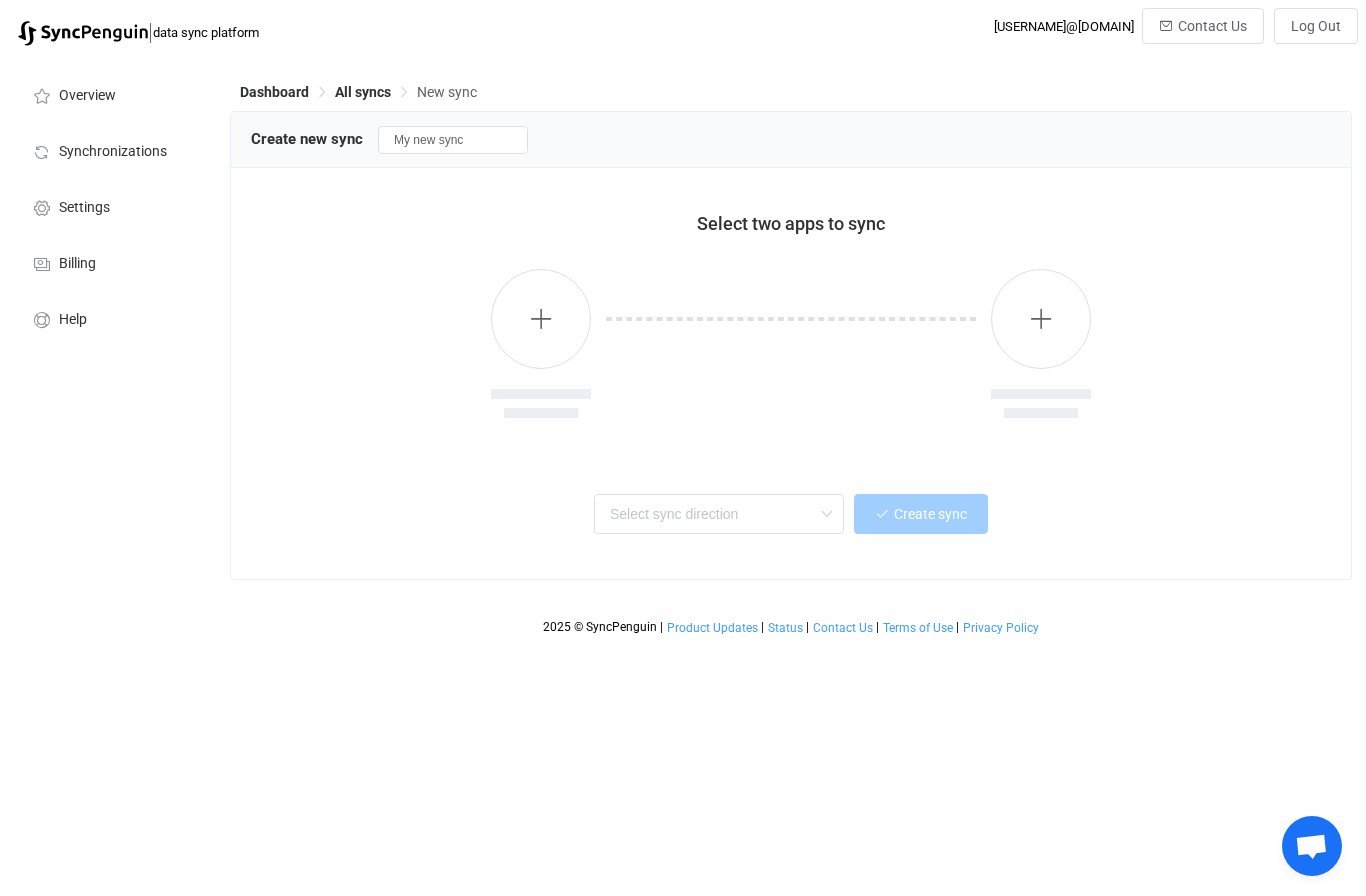 click at bounding box center (541, 319) 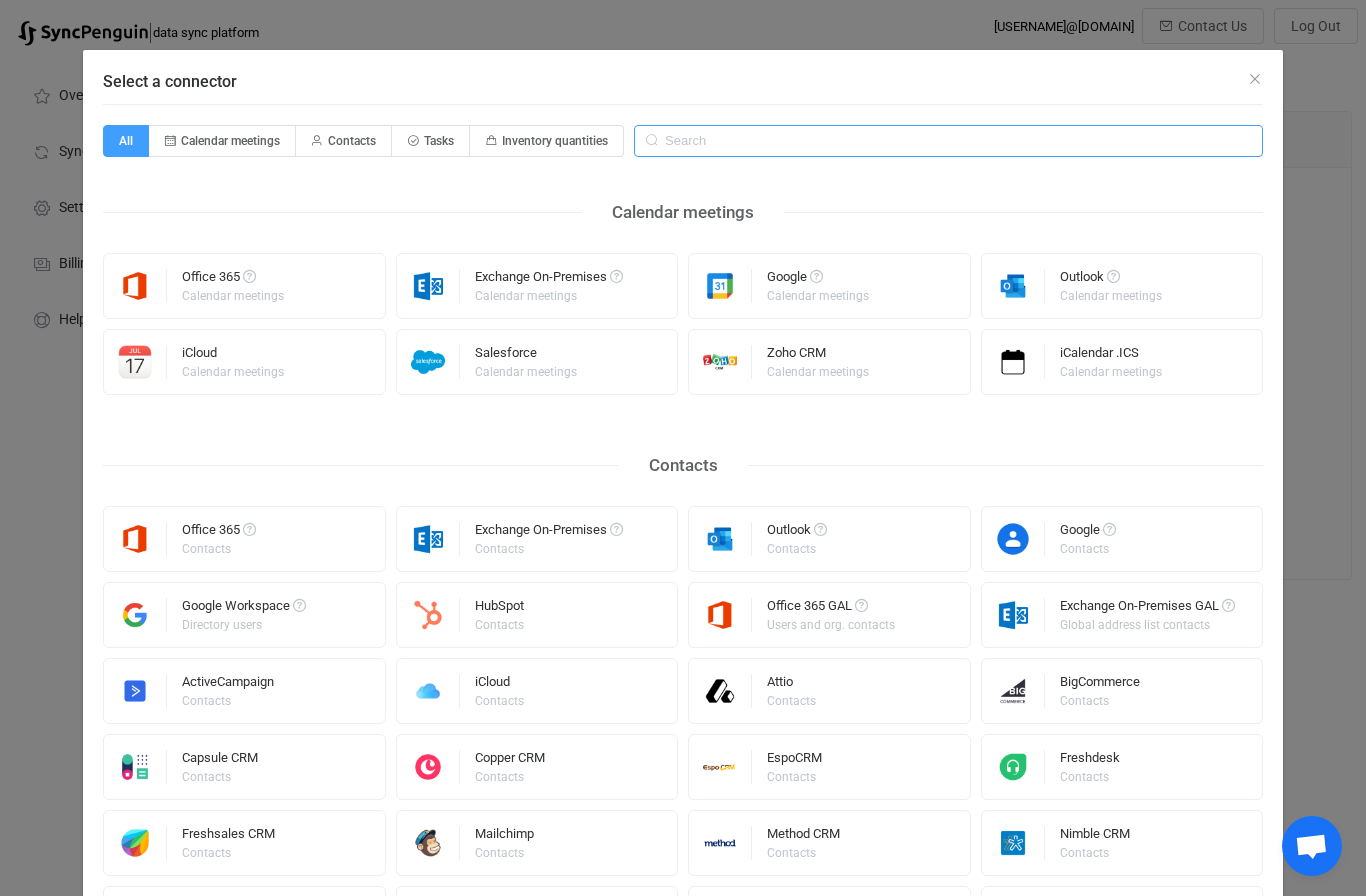 click at bounding box center [948, 141] 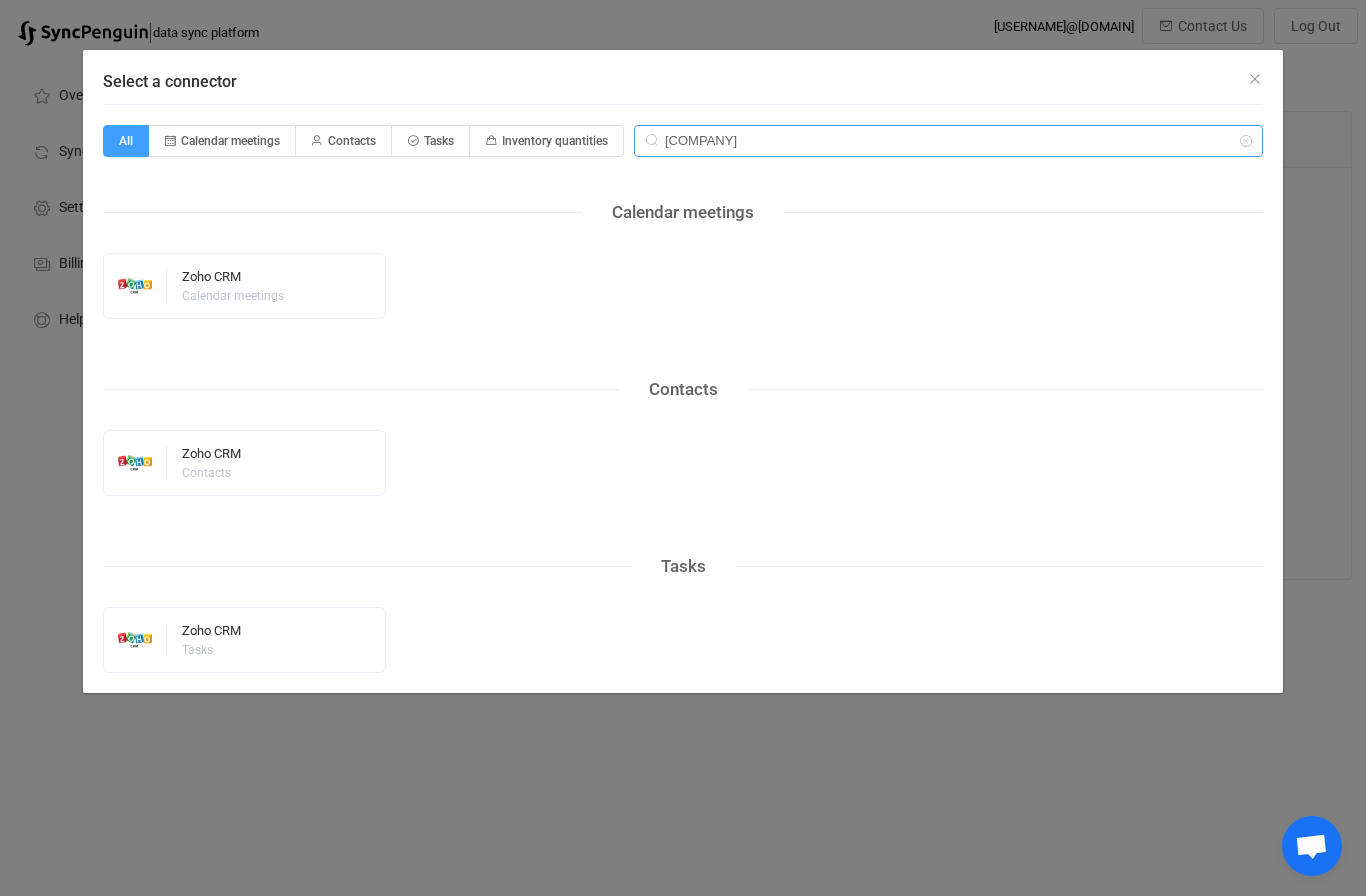 type on "[COMPANY]" 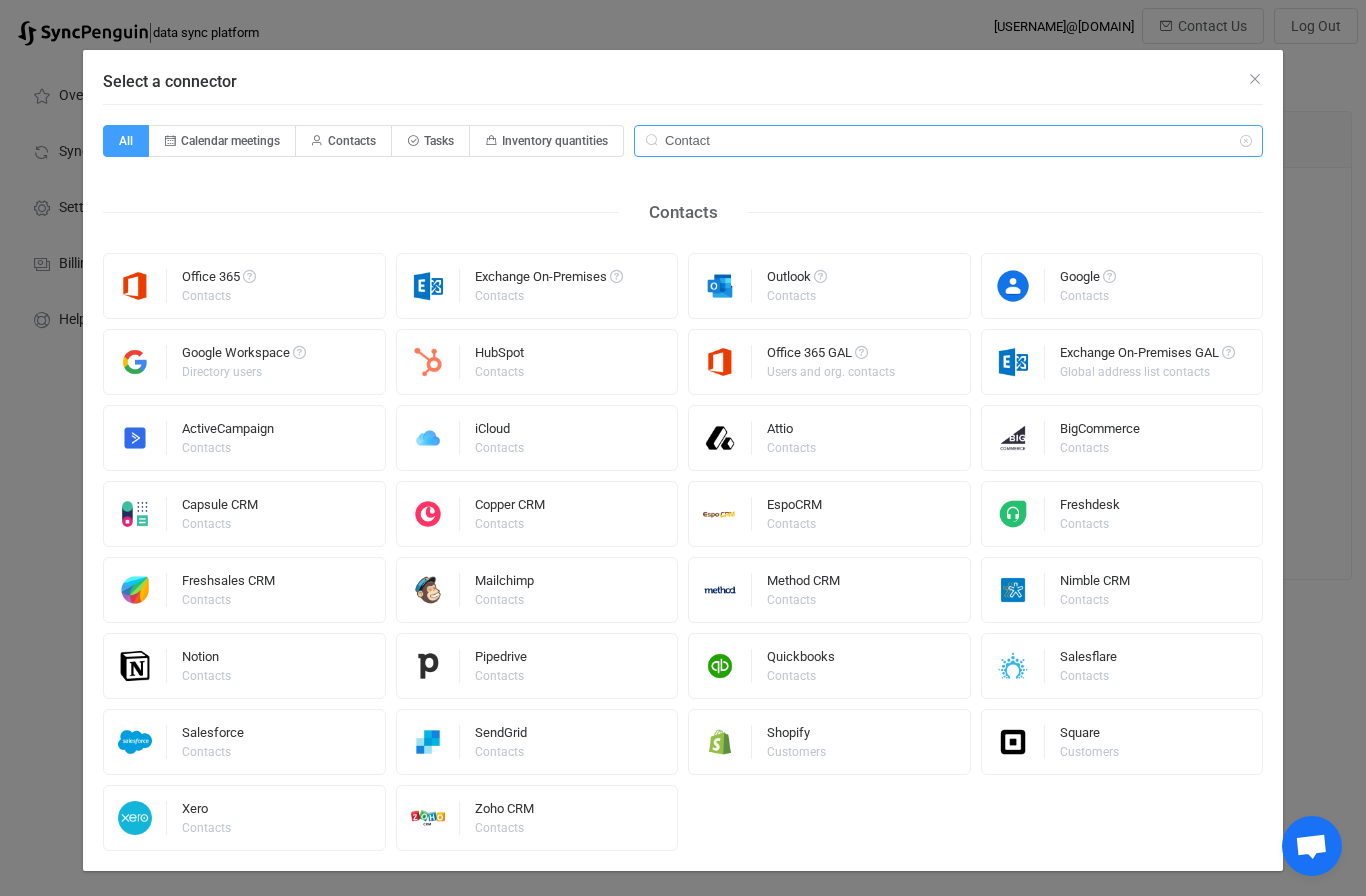 type on "Contact" 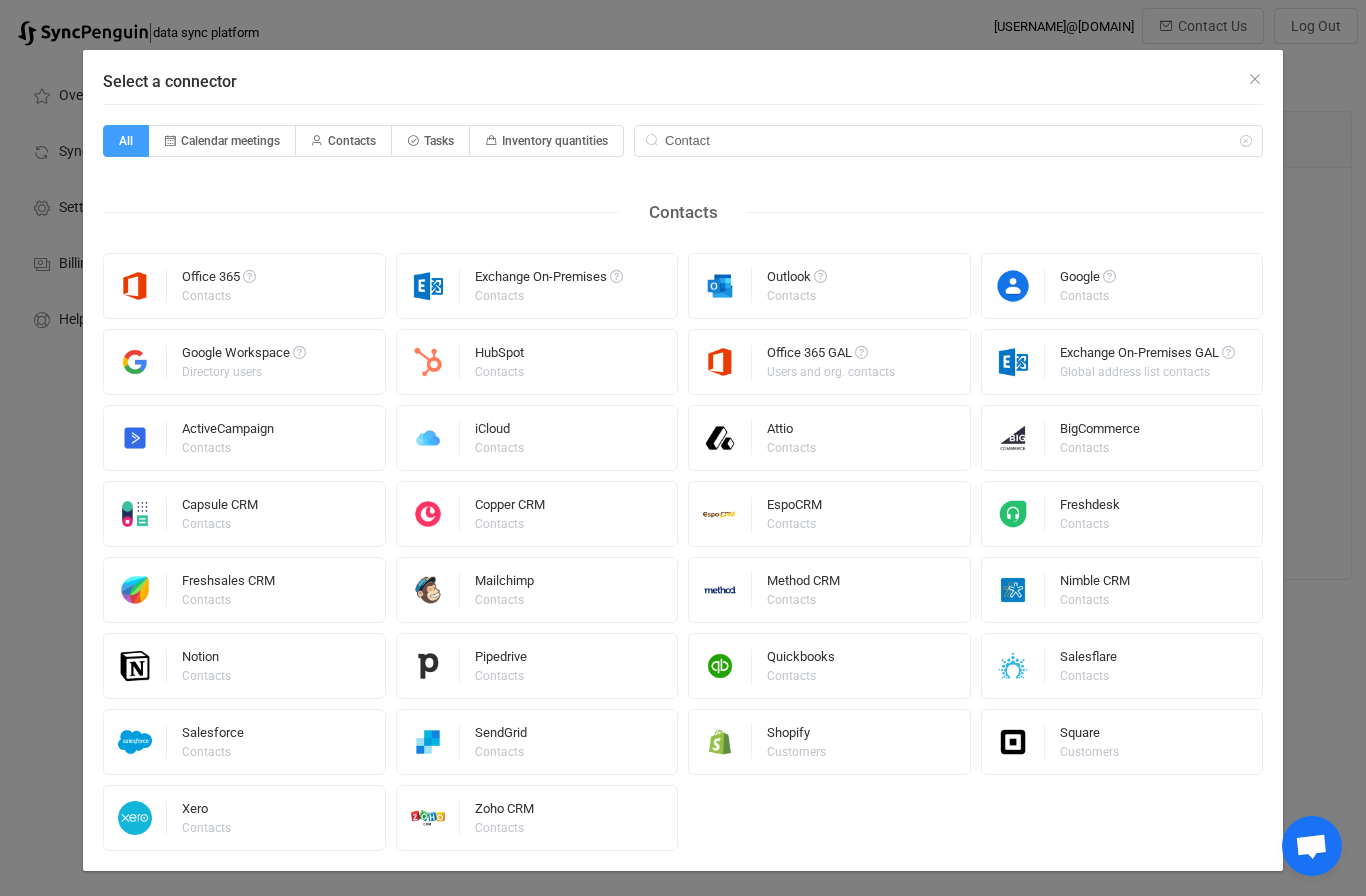 click on "Google
Contacts" at bounding box center [1122, 286] 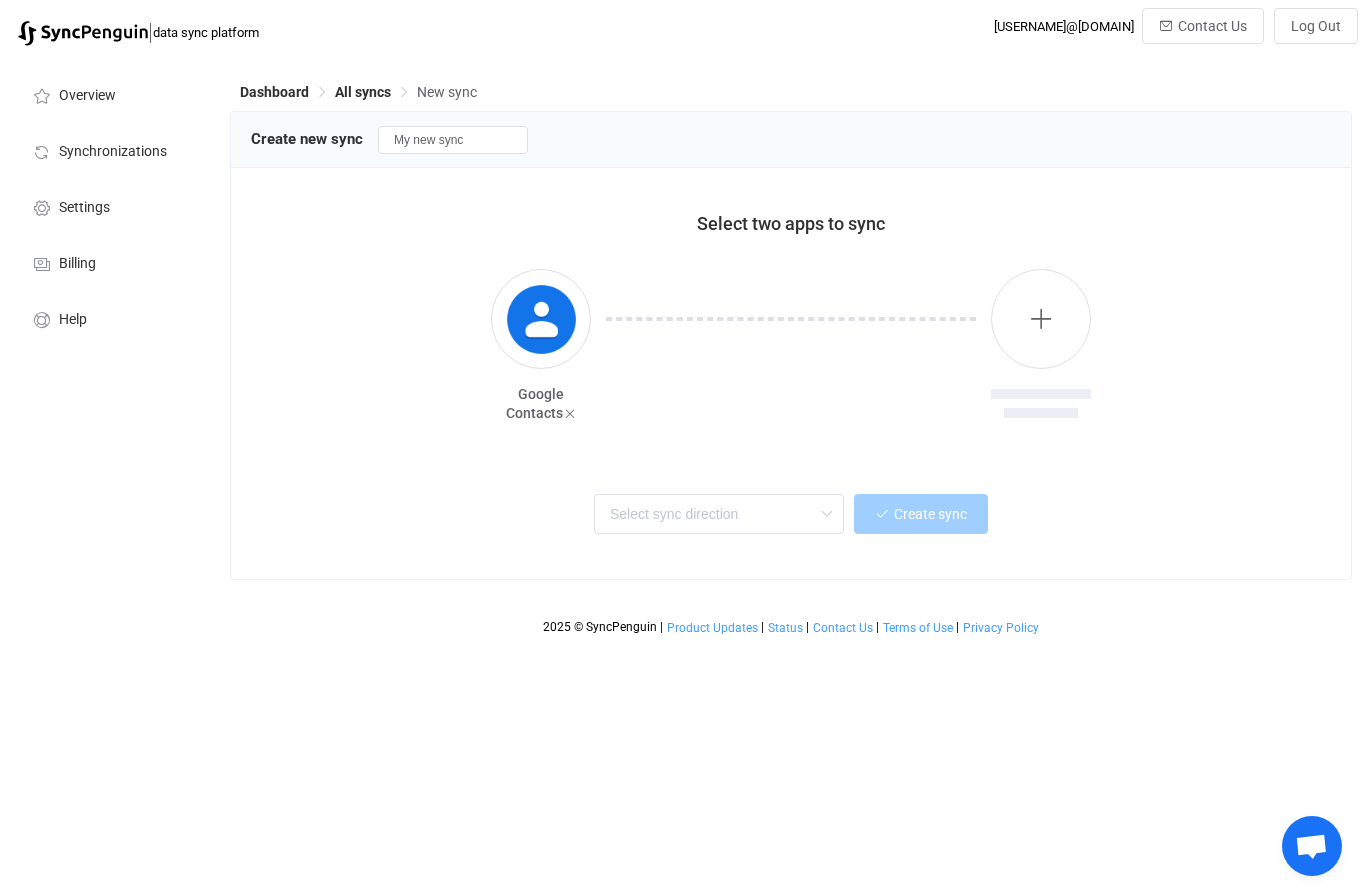 click at bounding box center (1041, 319) 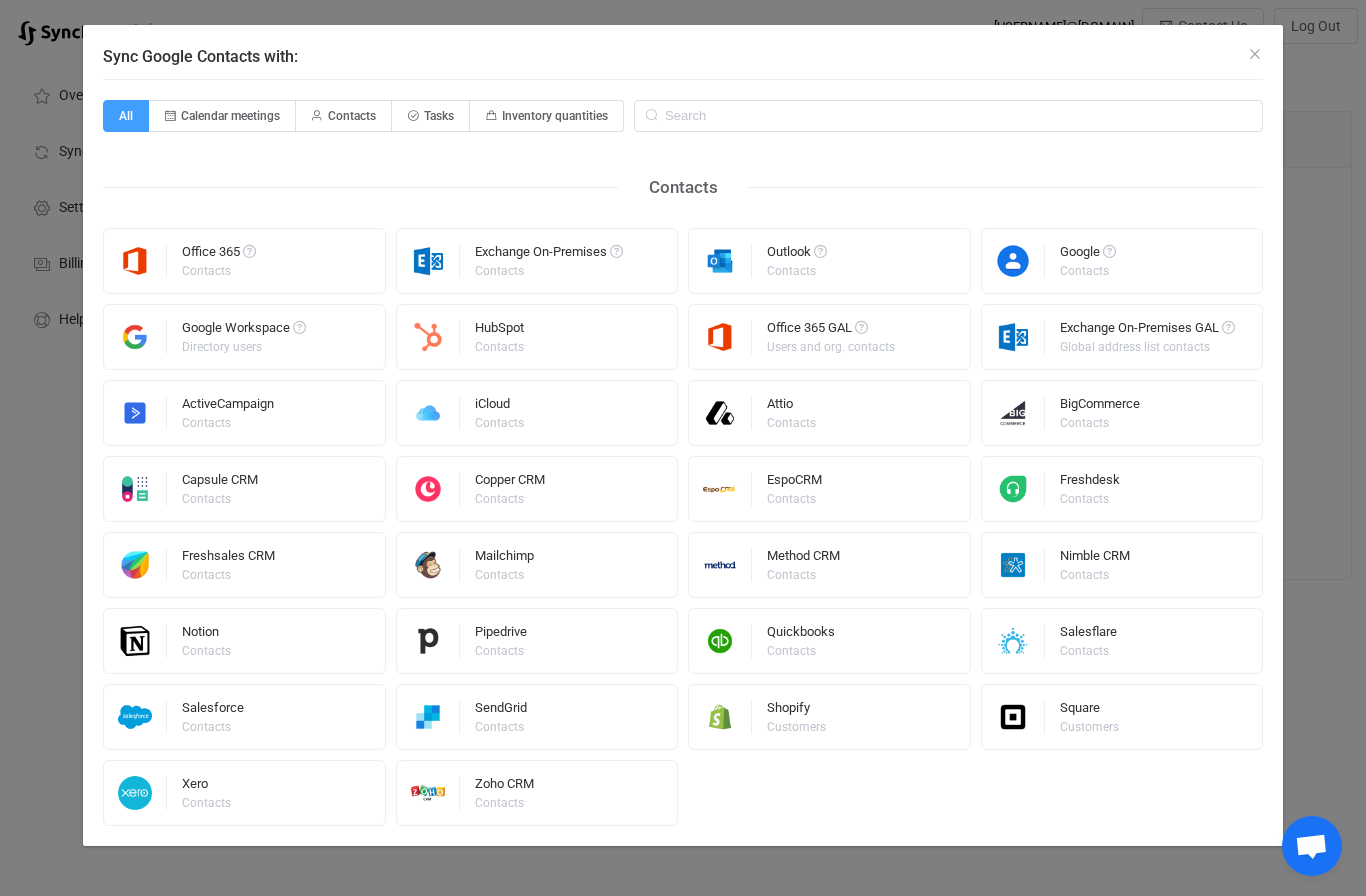 scroll, scrollTop: 25, scrollLeft: 0, axis: vertical 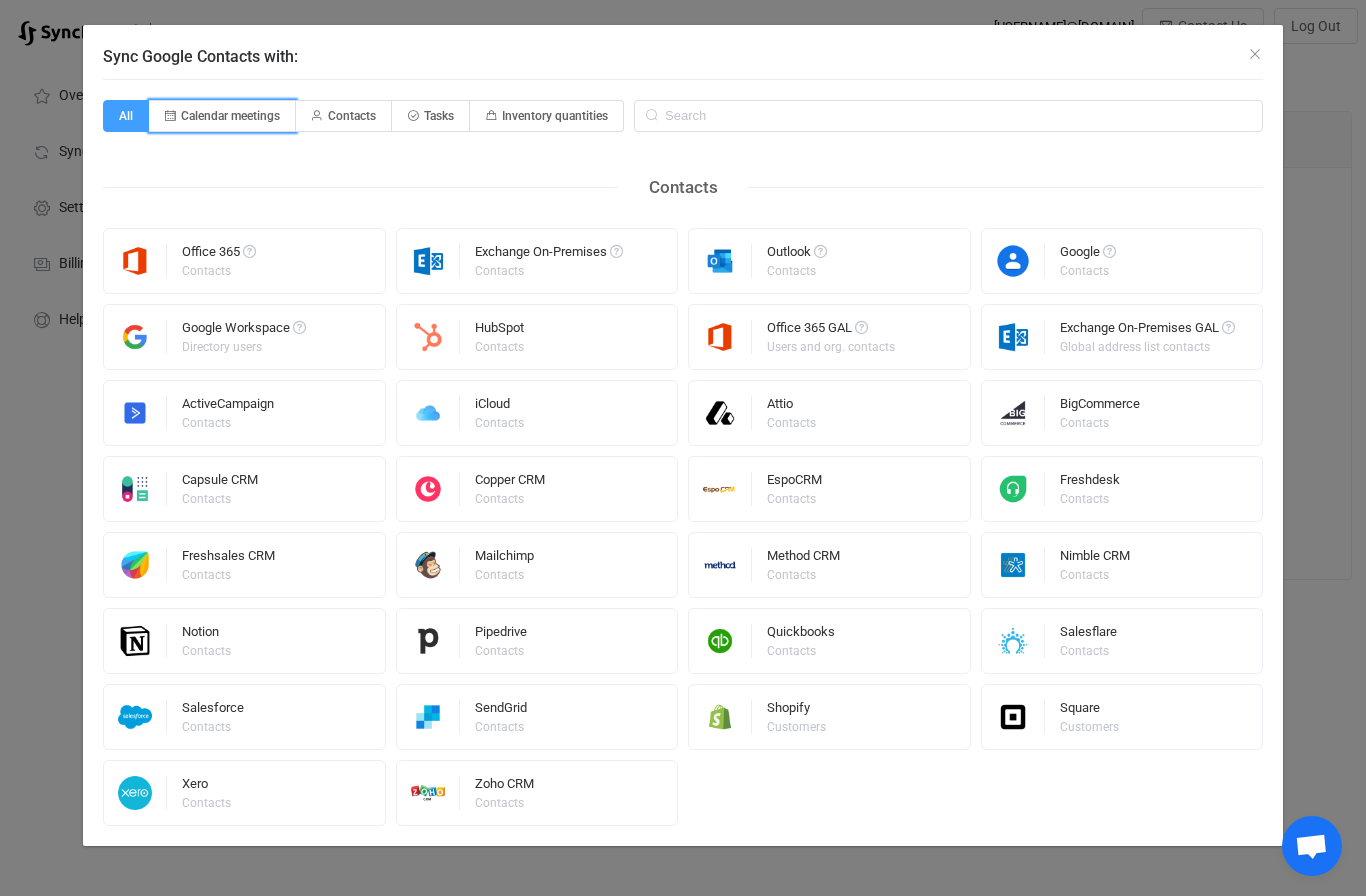 click on "Calendar meetings" at bounding box center (230, 116) 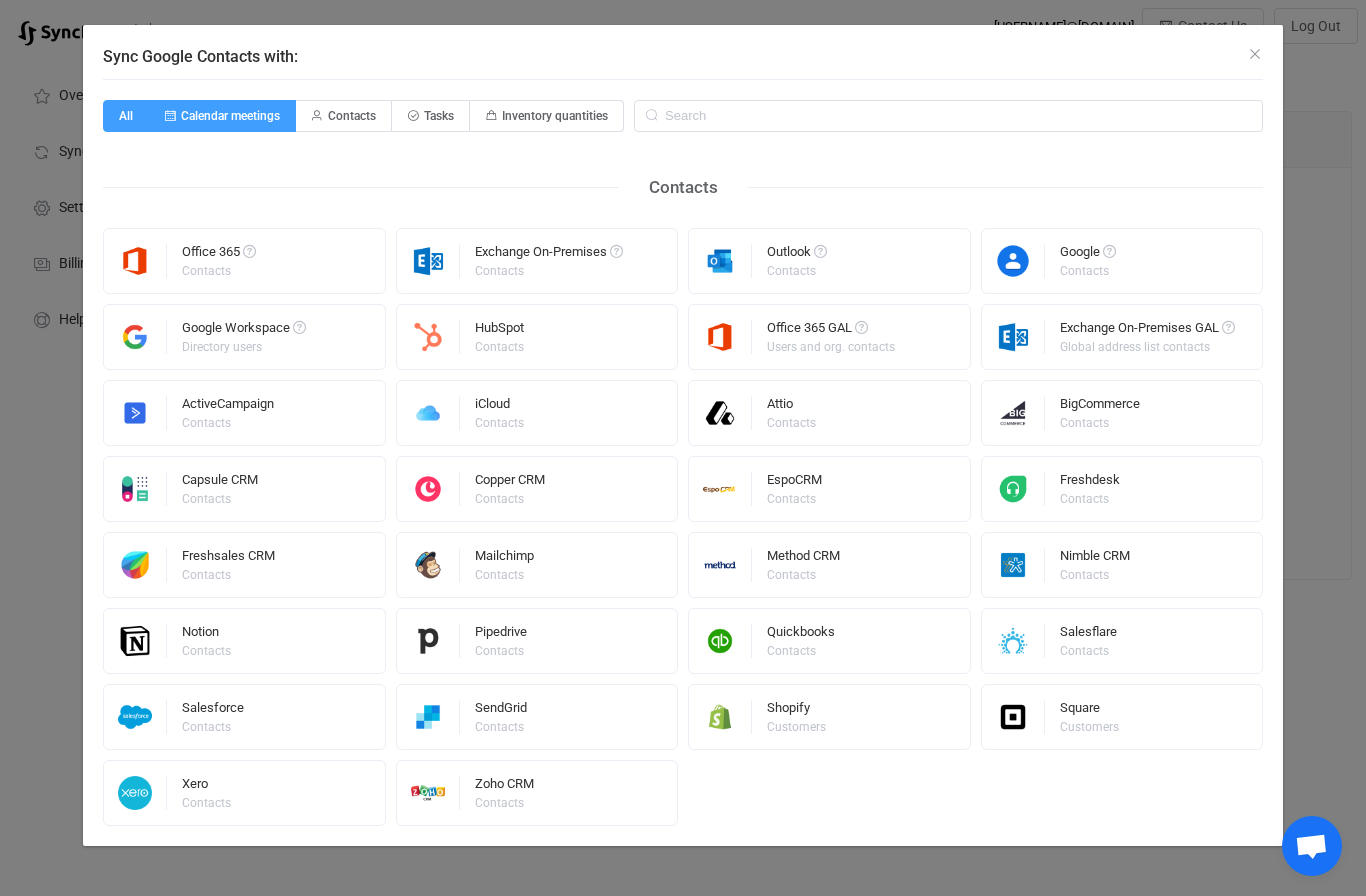 radio on "false" 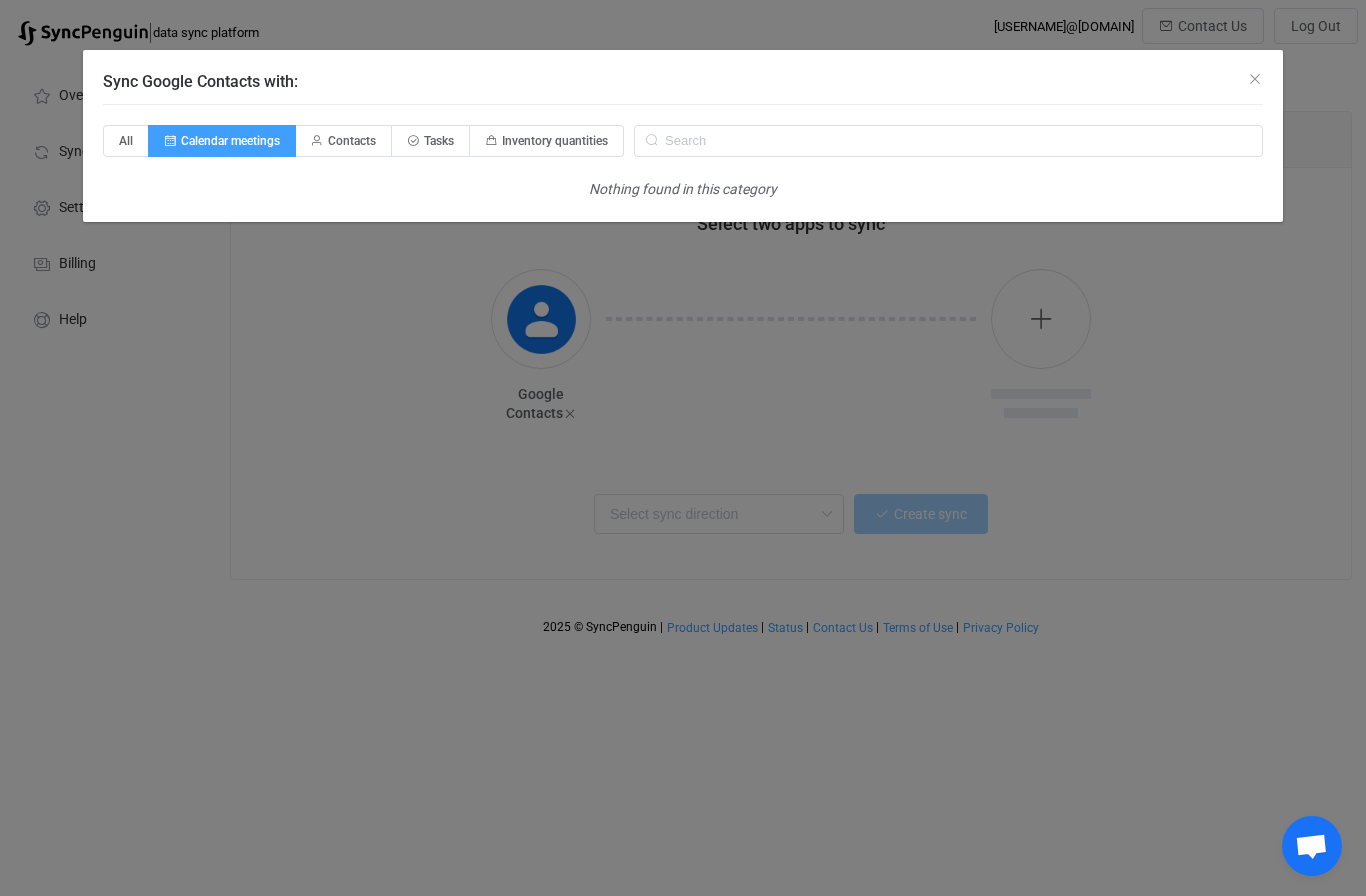 scroll, scrollTop: 0, scrollLeft: 0, axis: both 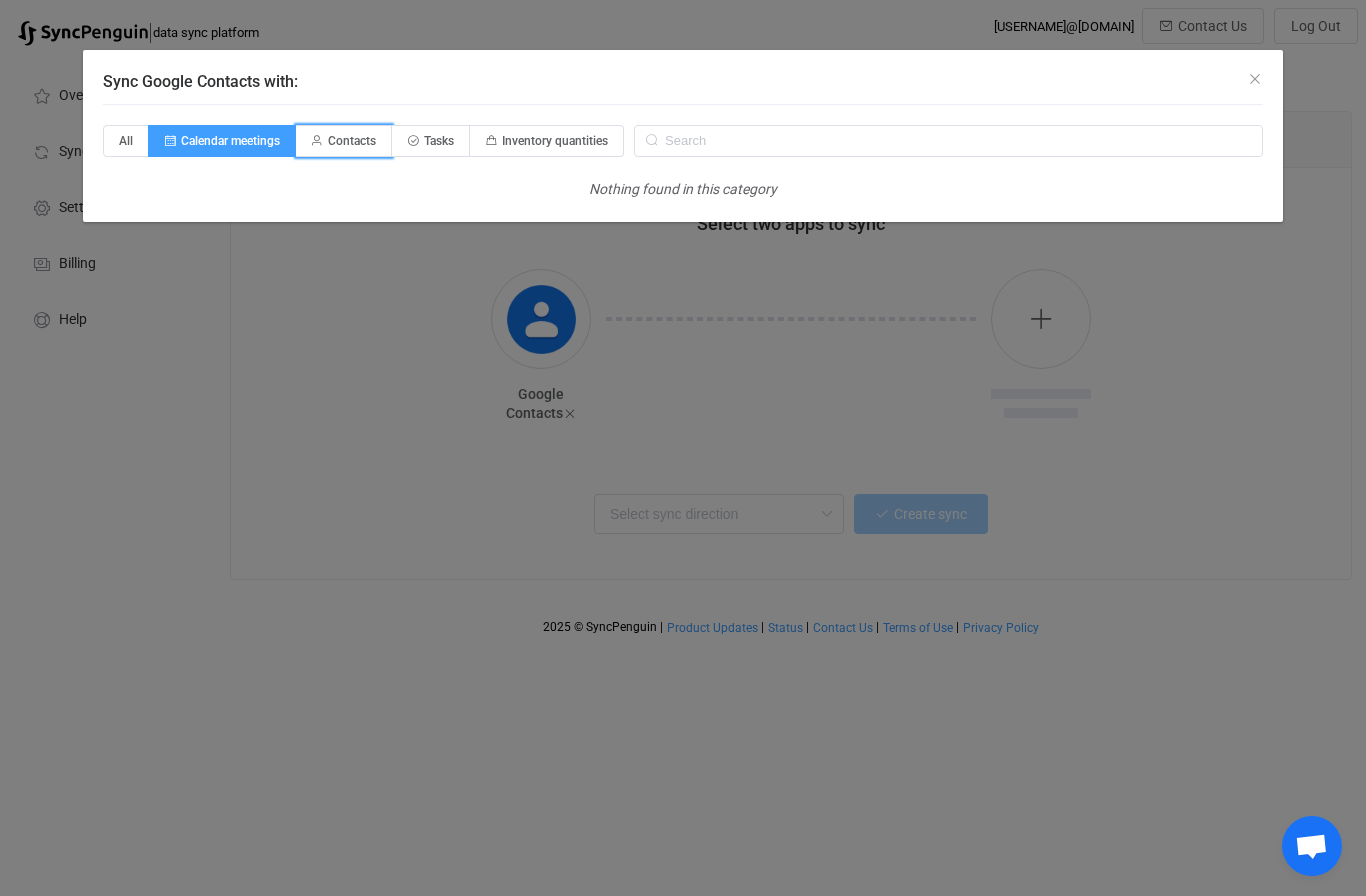 click on "Contacts" at bounding box center [352, 141] 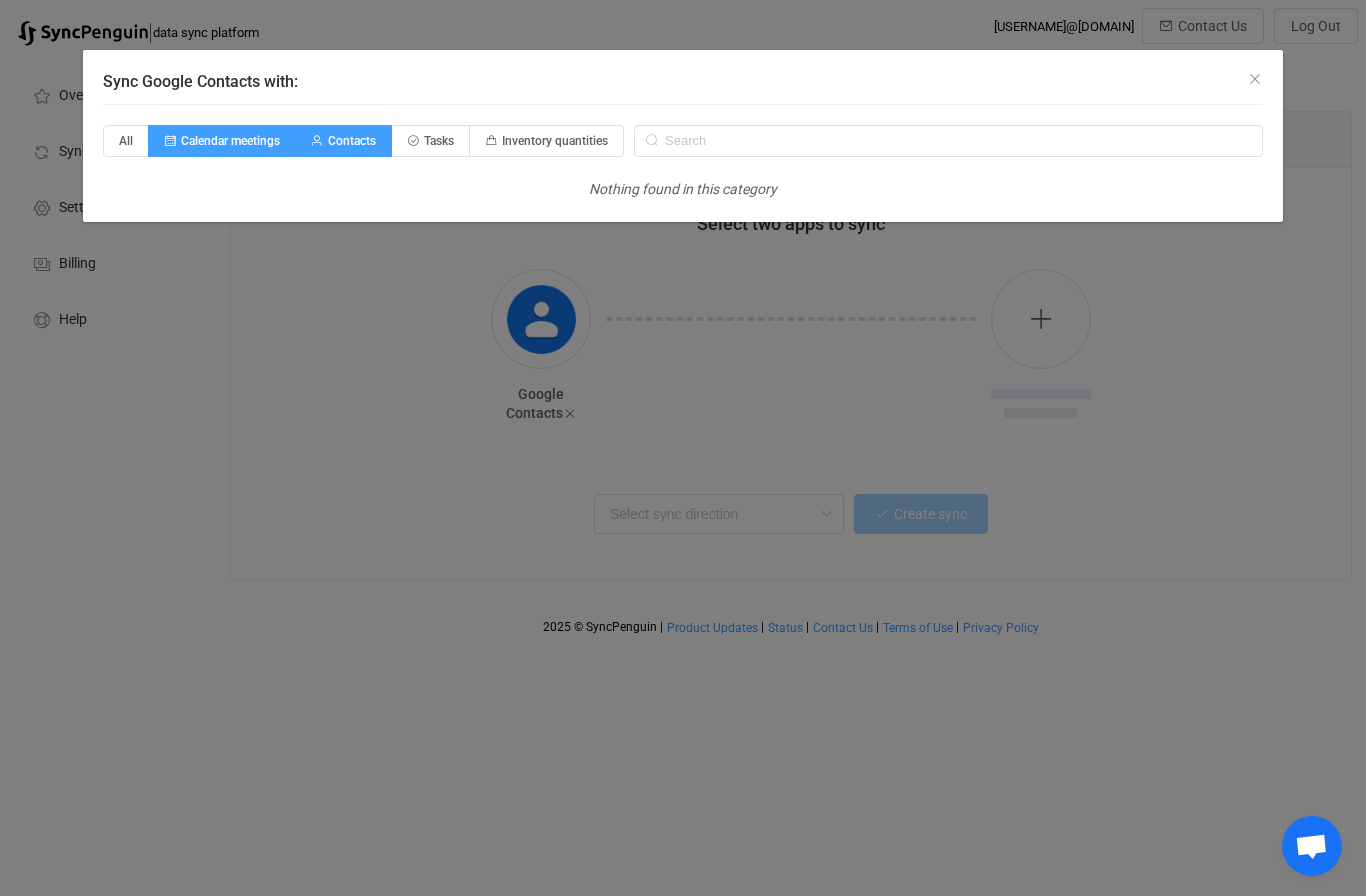 radio on "false" 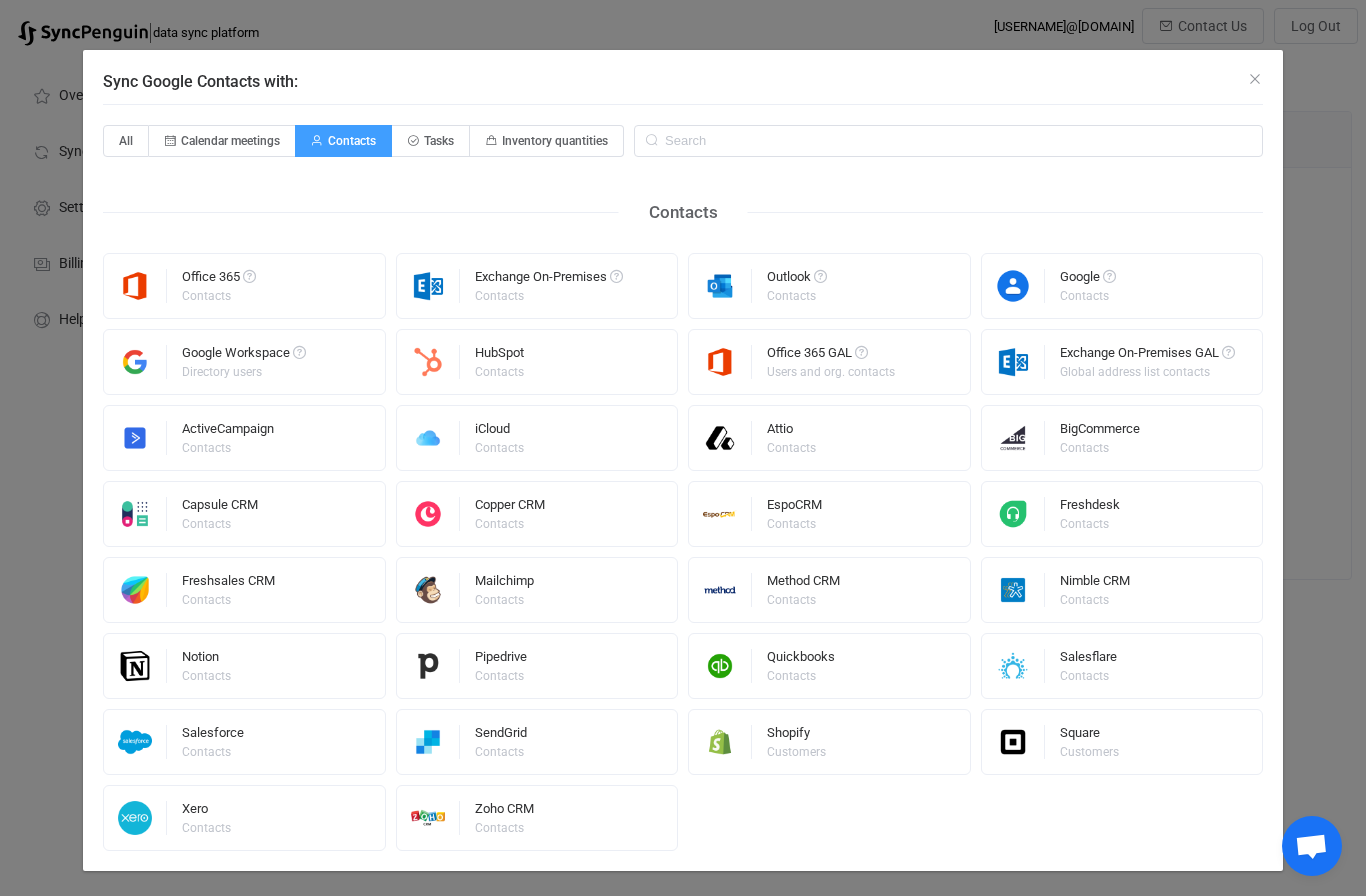 click on "Tasks" at bounding box center (431, 141) 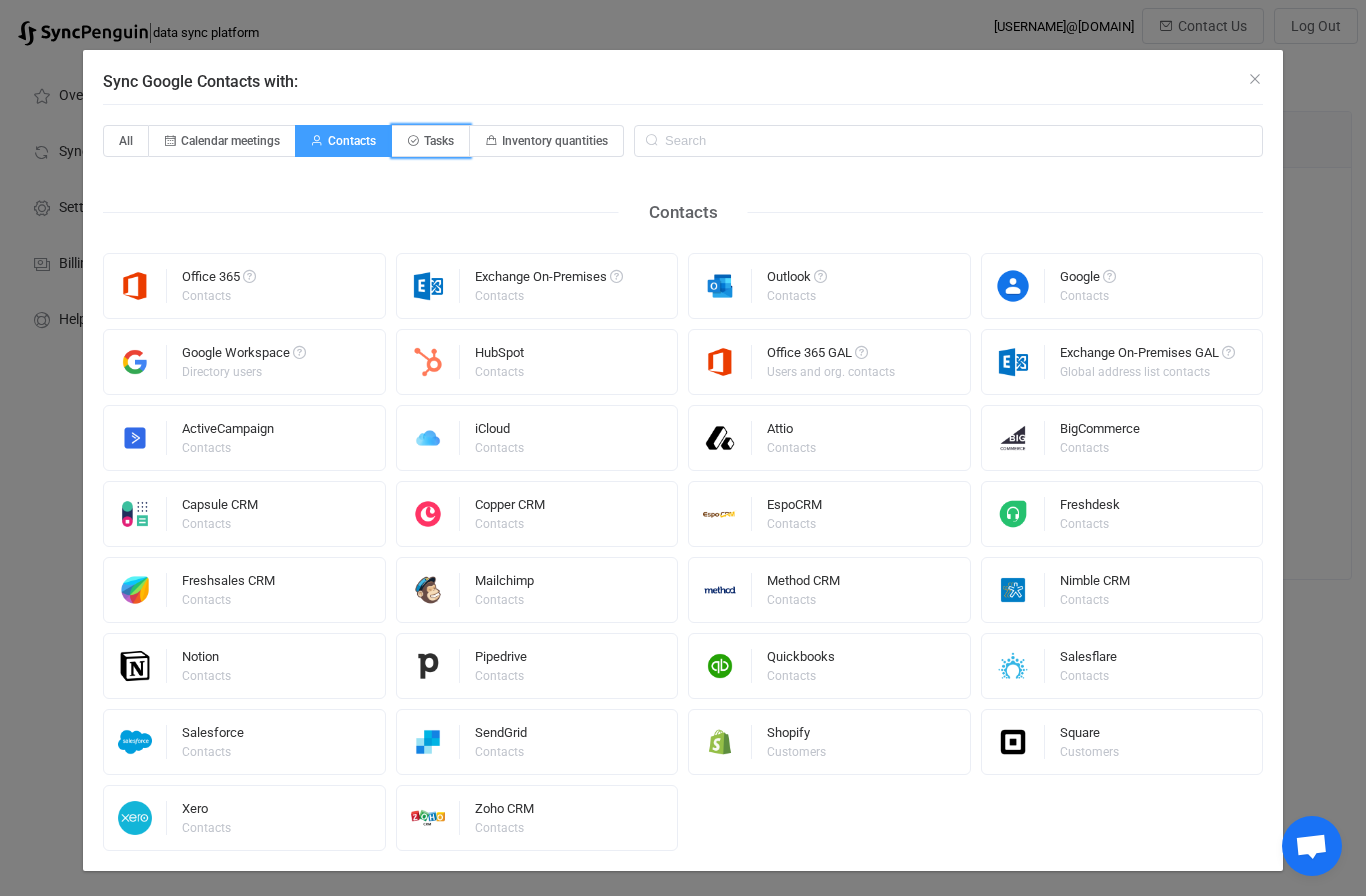click on "Tasks" at bounding box center (403, 134) 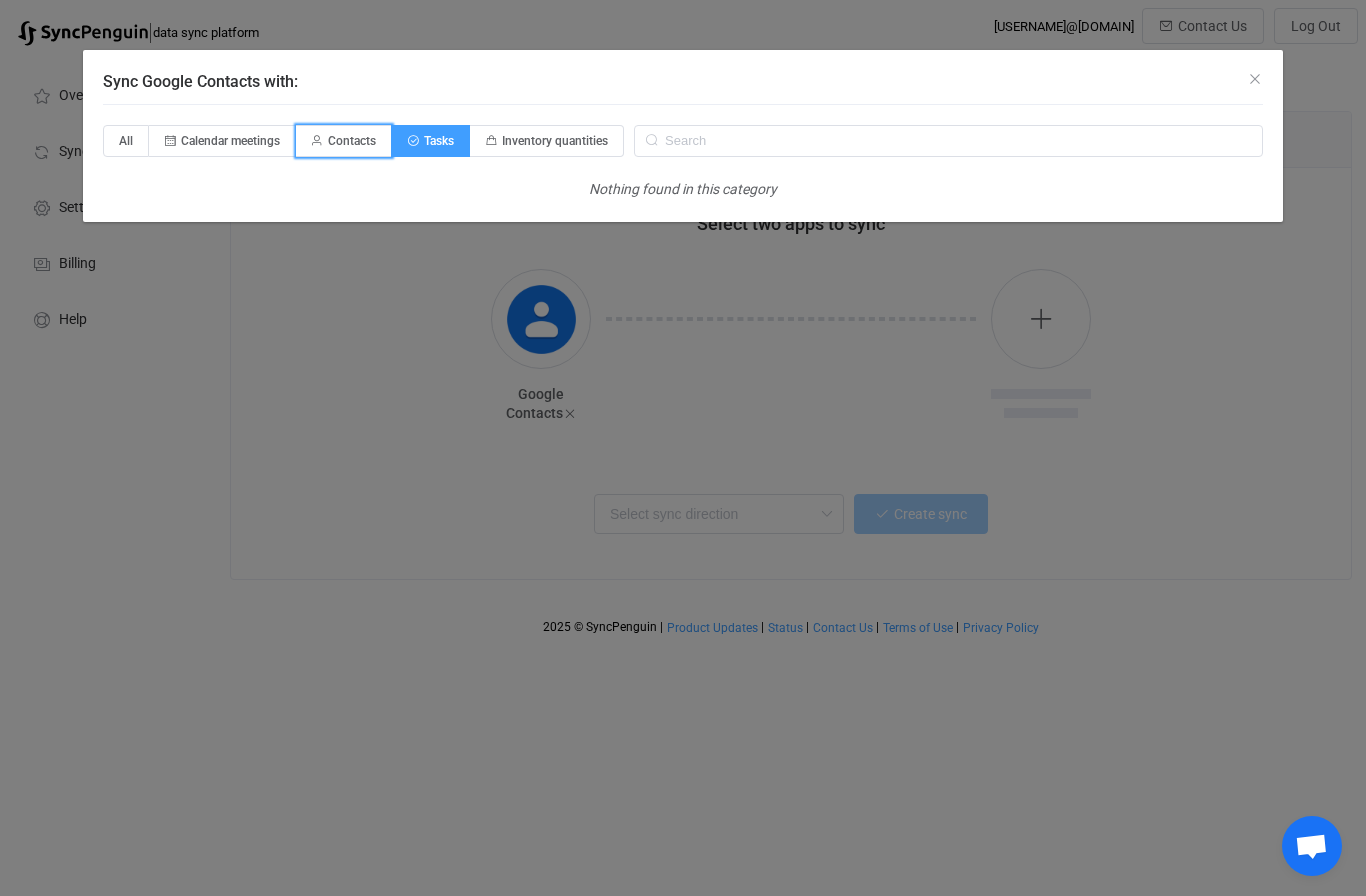 click on "Contacts" at bounding box center (352, 141) 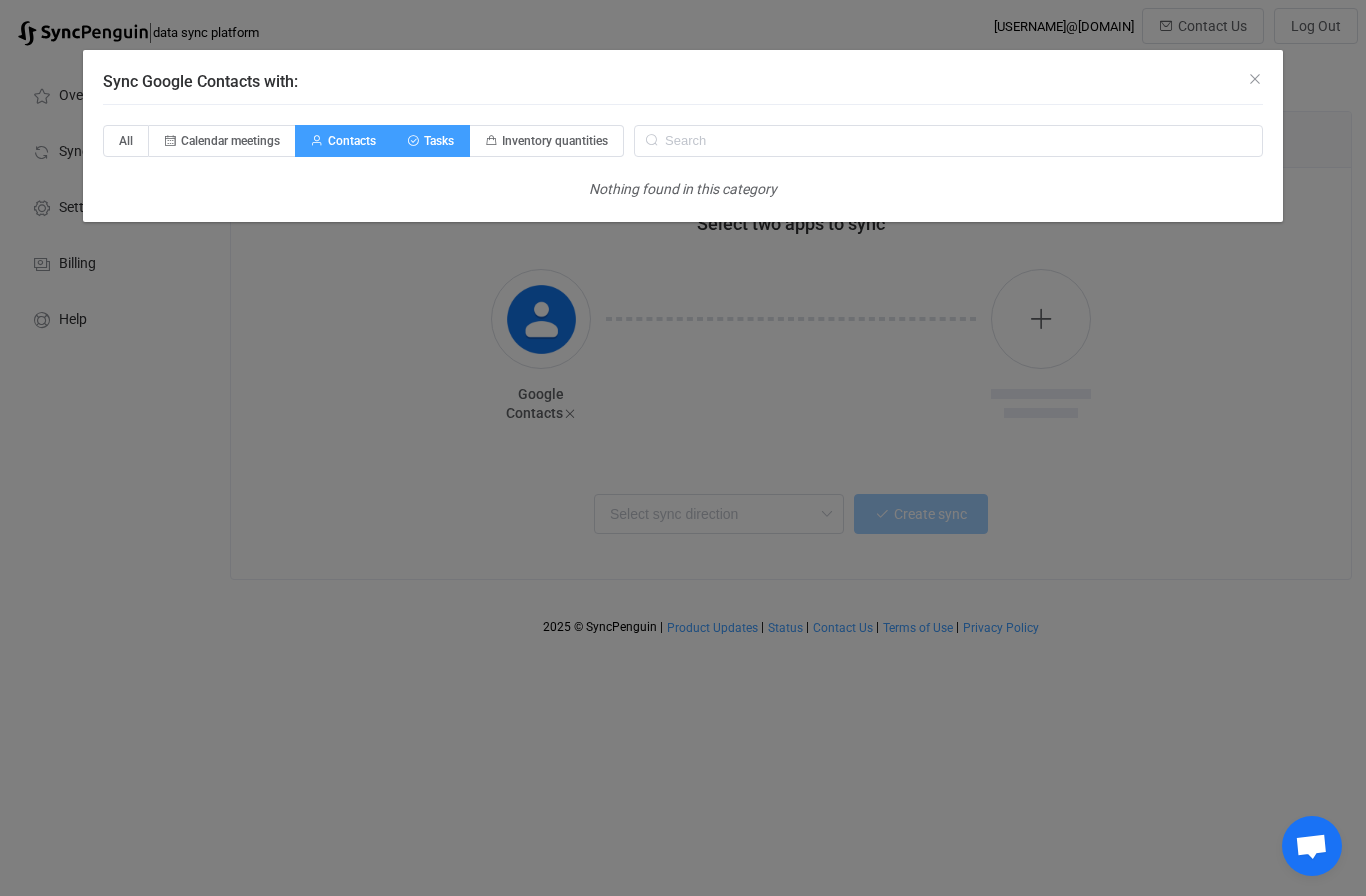 radio on "false" 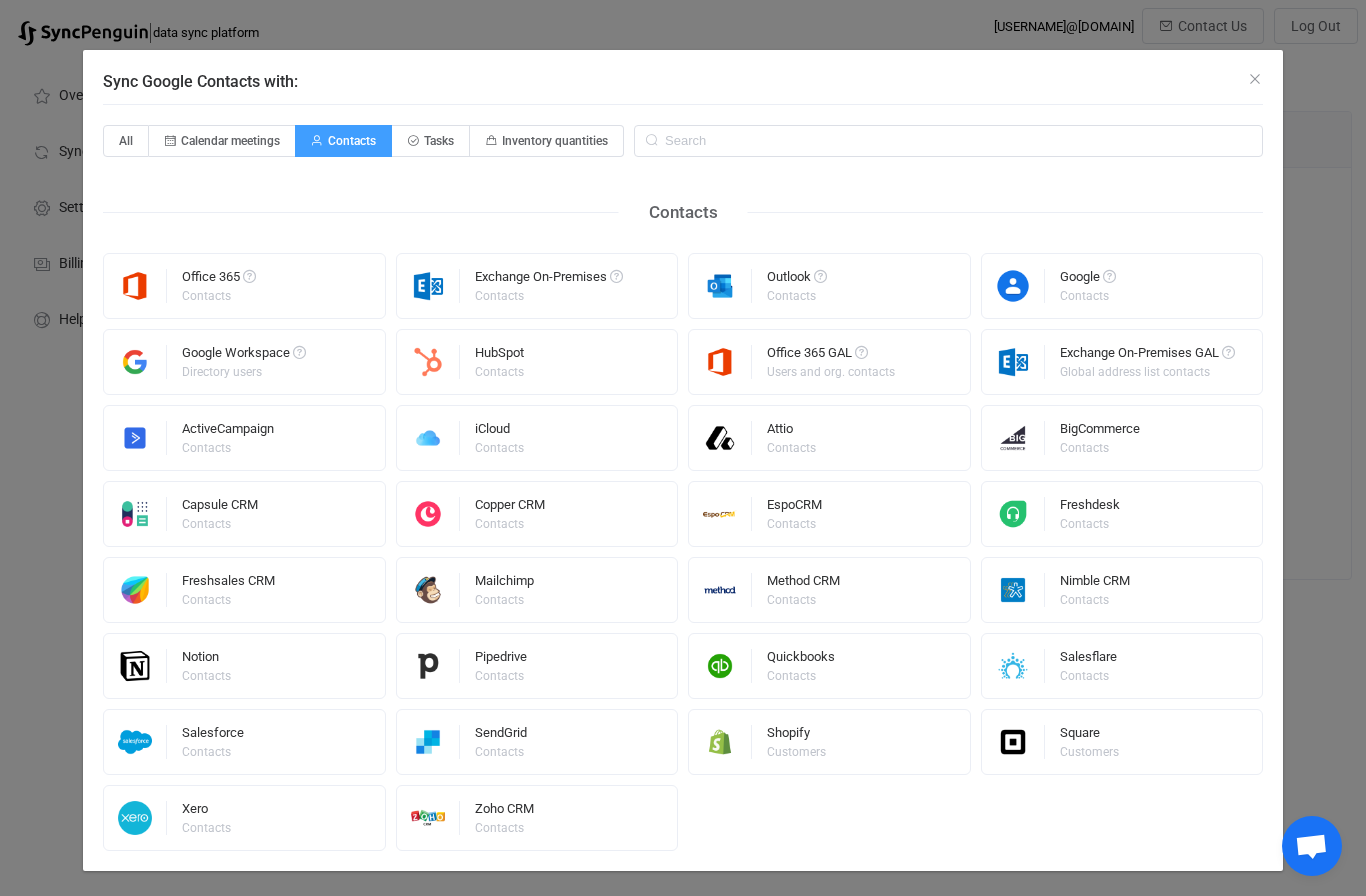 click on "[COMPANY]
Contacts" at bounding box center (504, 818) 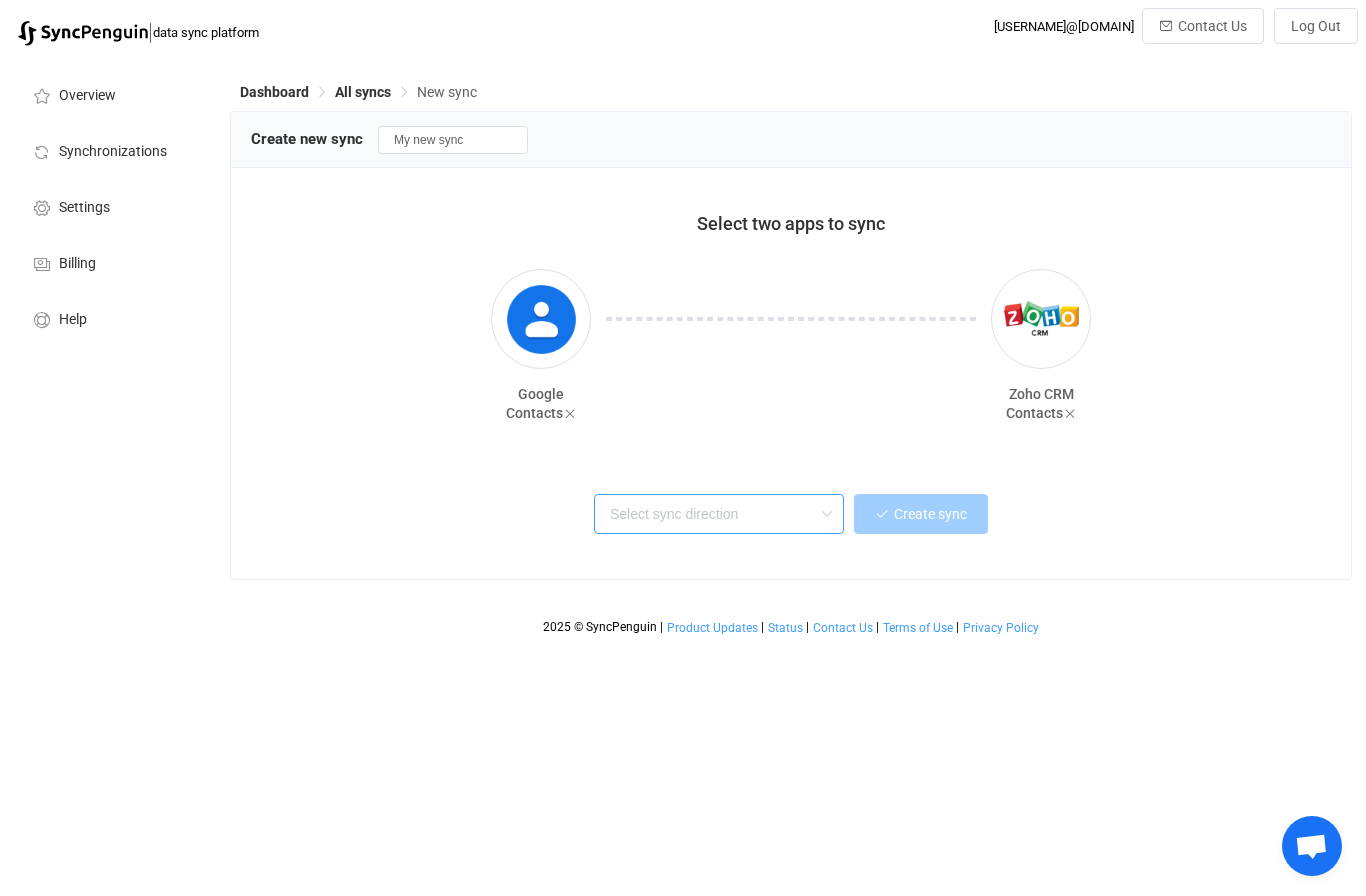 click at bounding box center [719, 514] 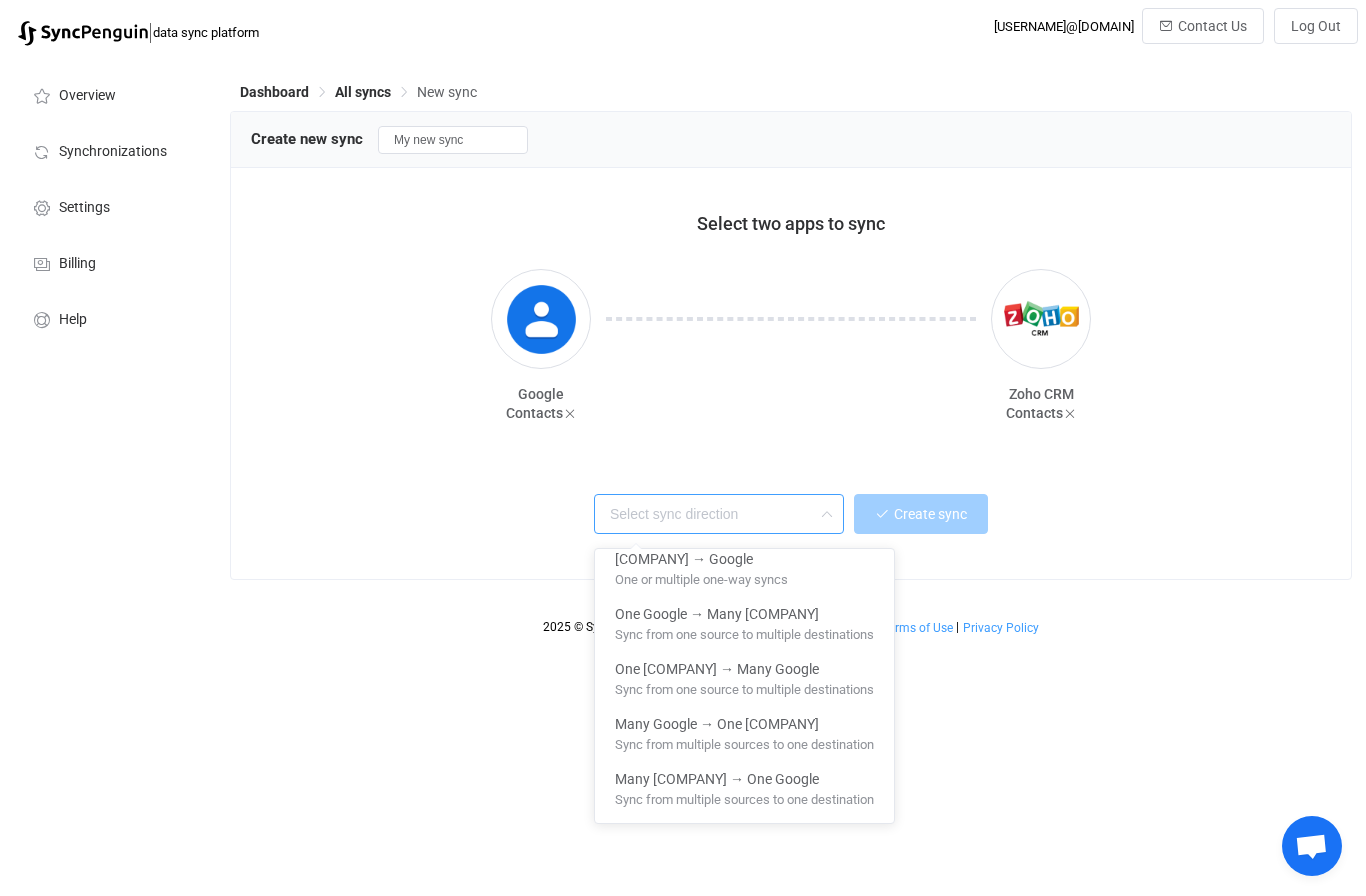 scroll, scrollTop: 123, scrollLeft: 0, axis: vertical 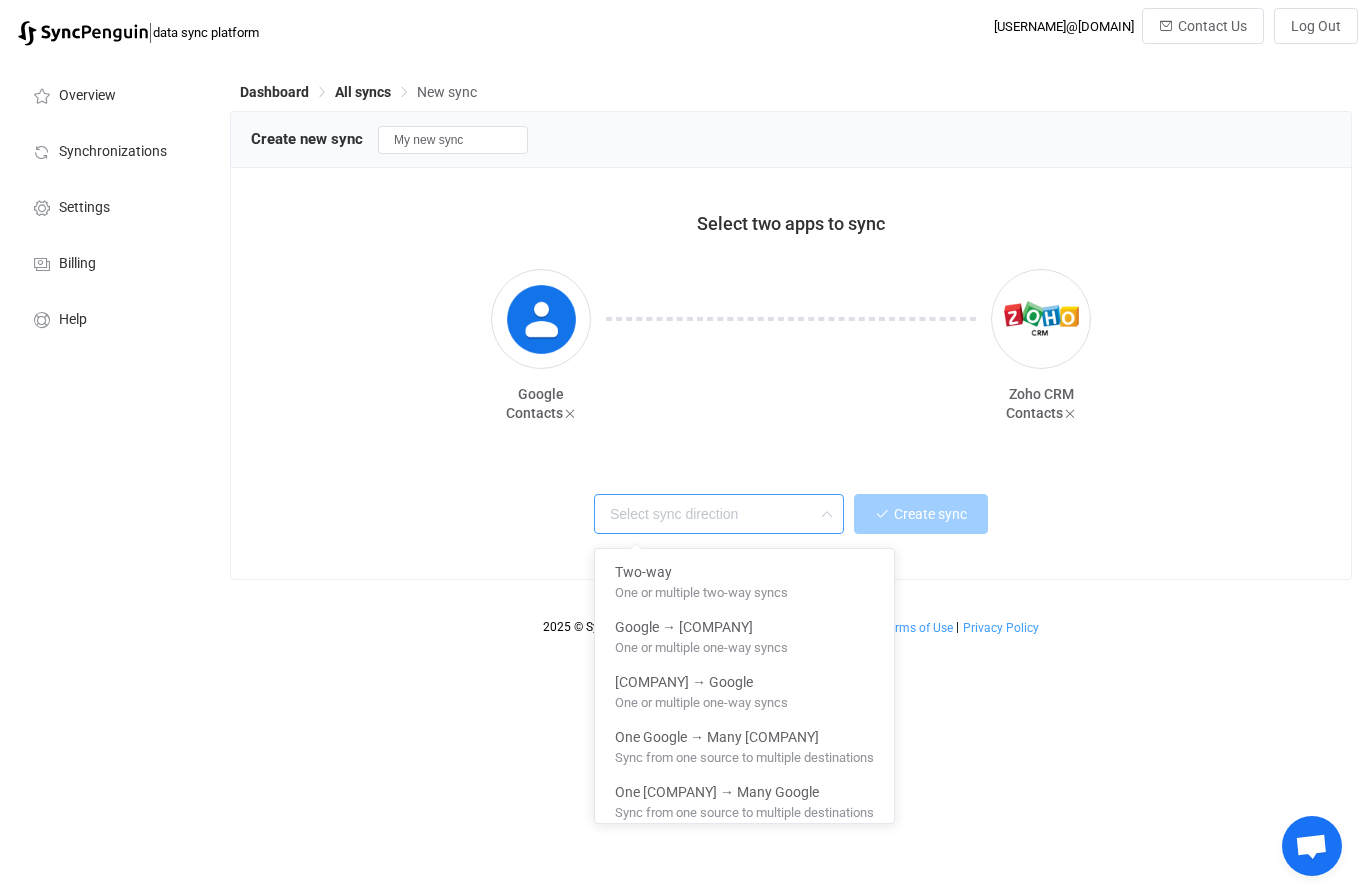click on "One or multiple two-way syncs" at bounding box center [744, 592] 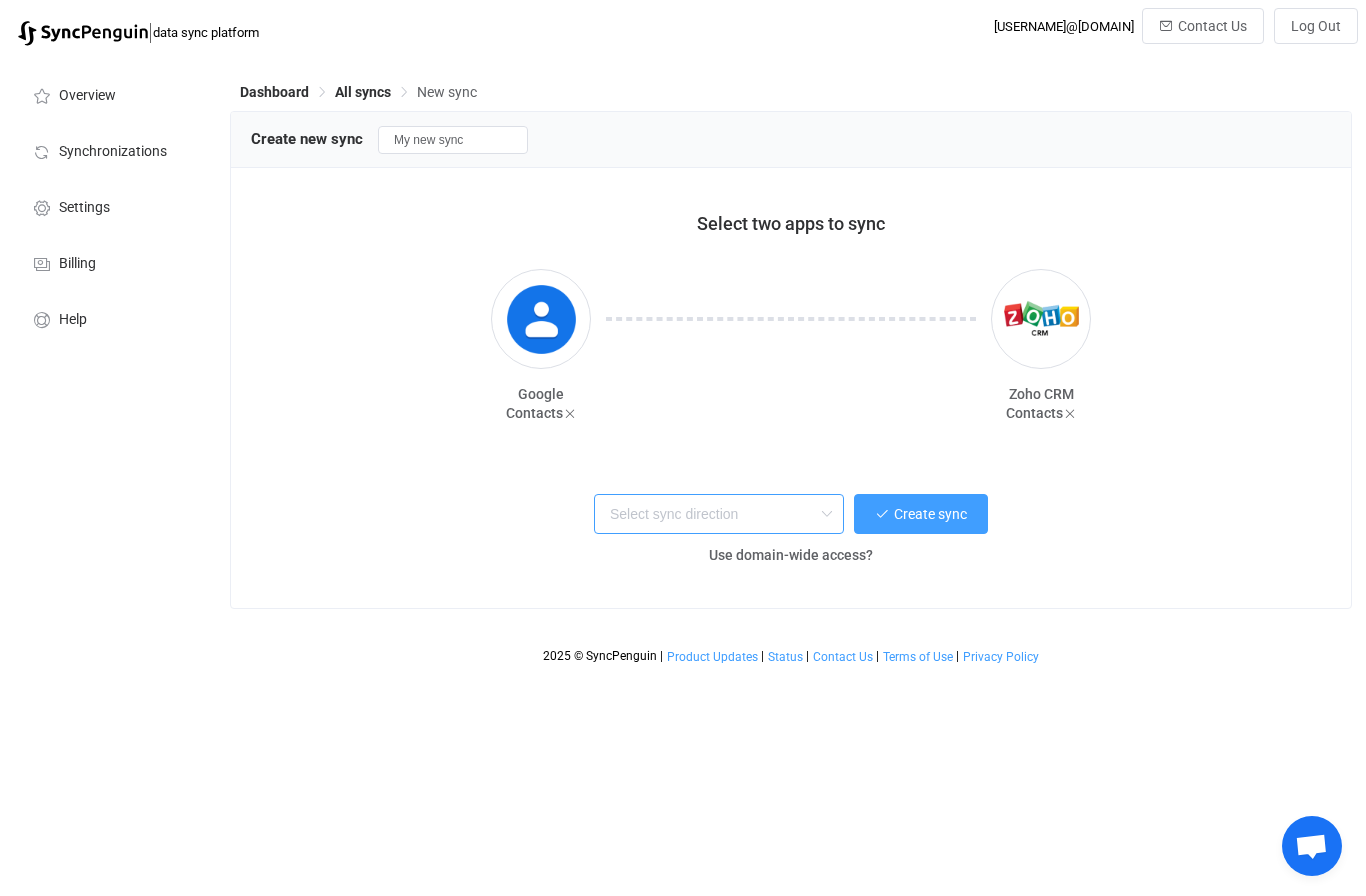 type on "Two-way" 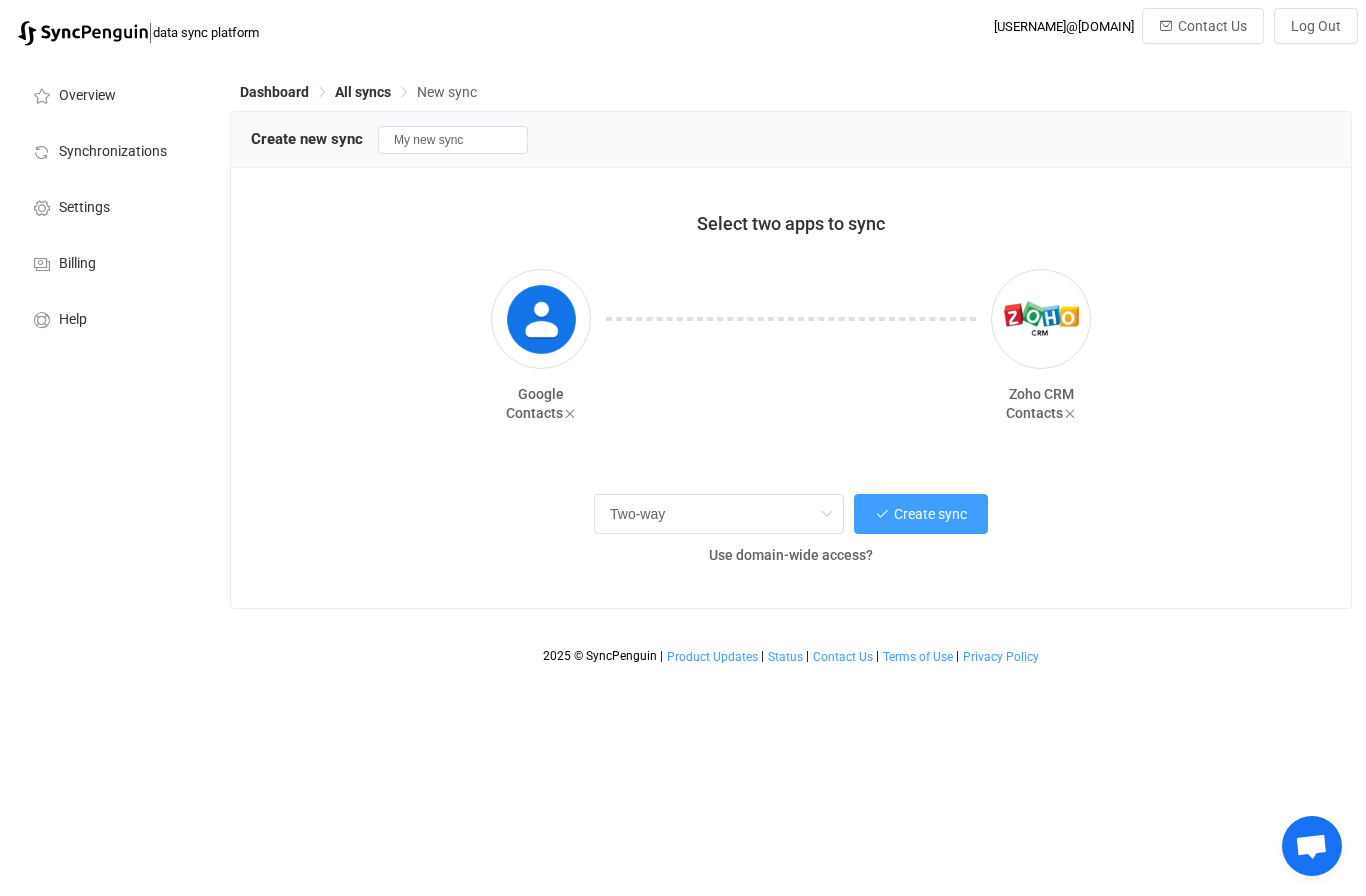 click on "Create sync" at bounding box center [930, 514] 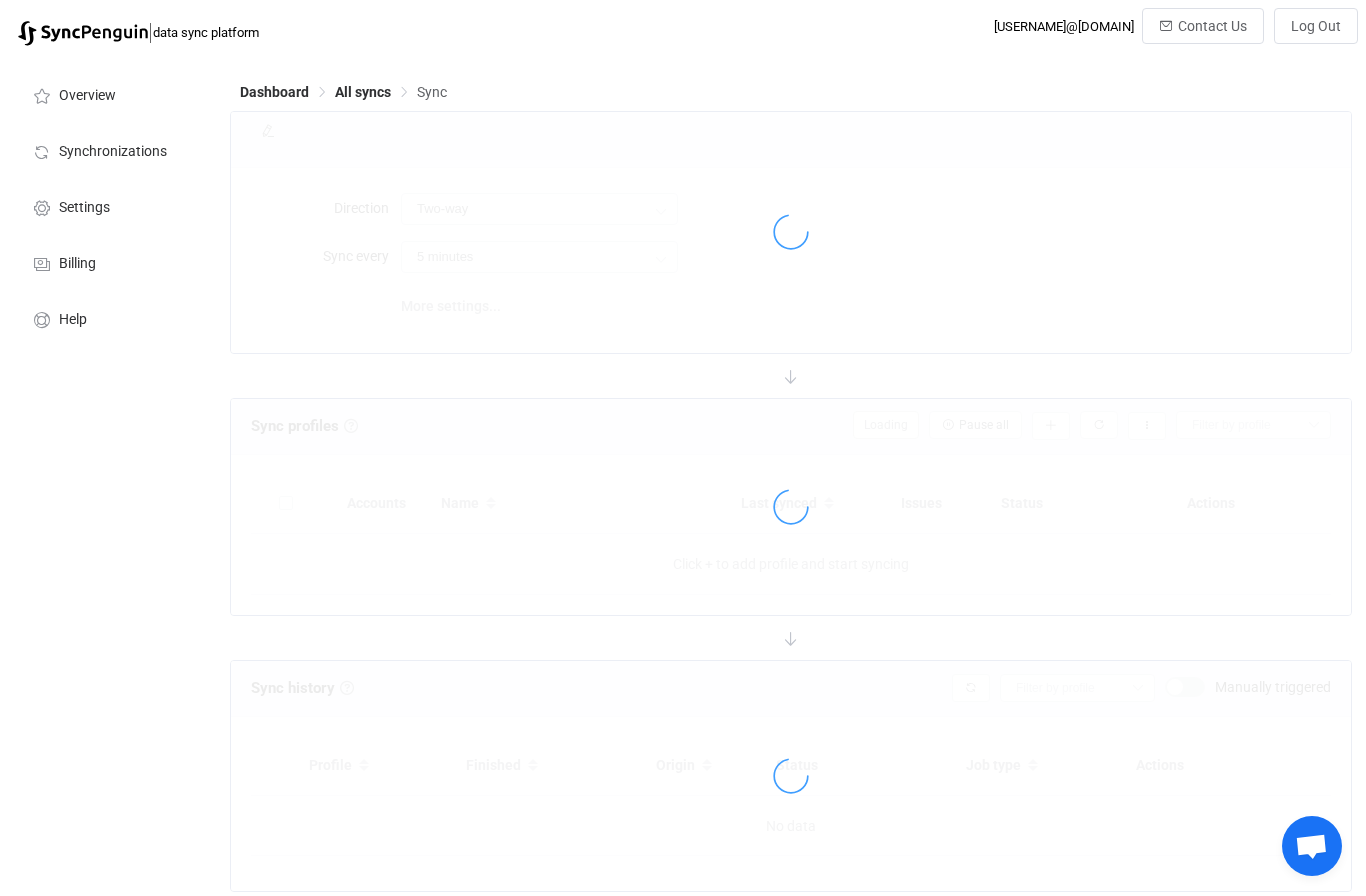 type on "10 minutes" 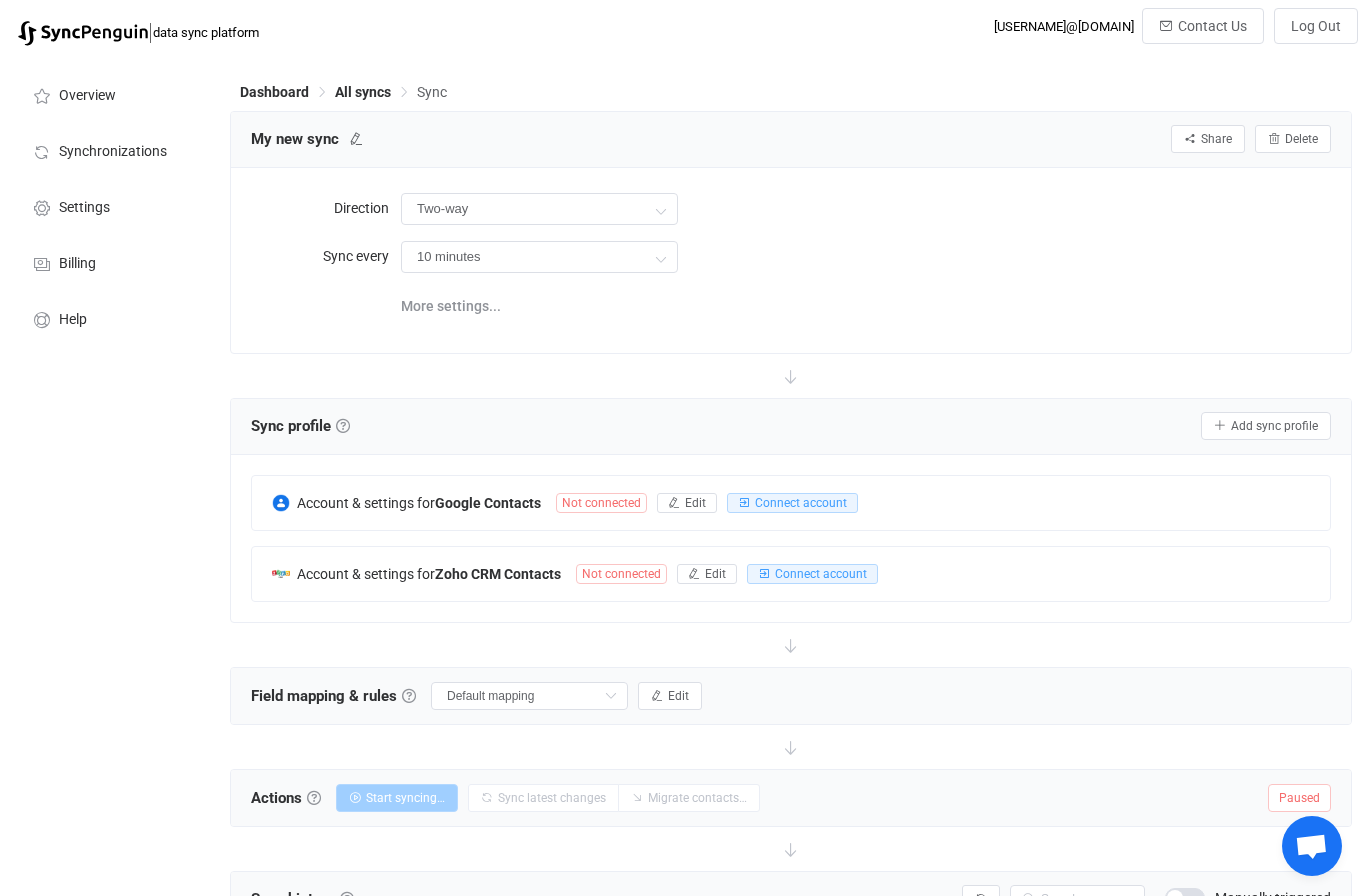 click on "Edit" at bounding box center (687, 503) 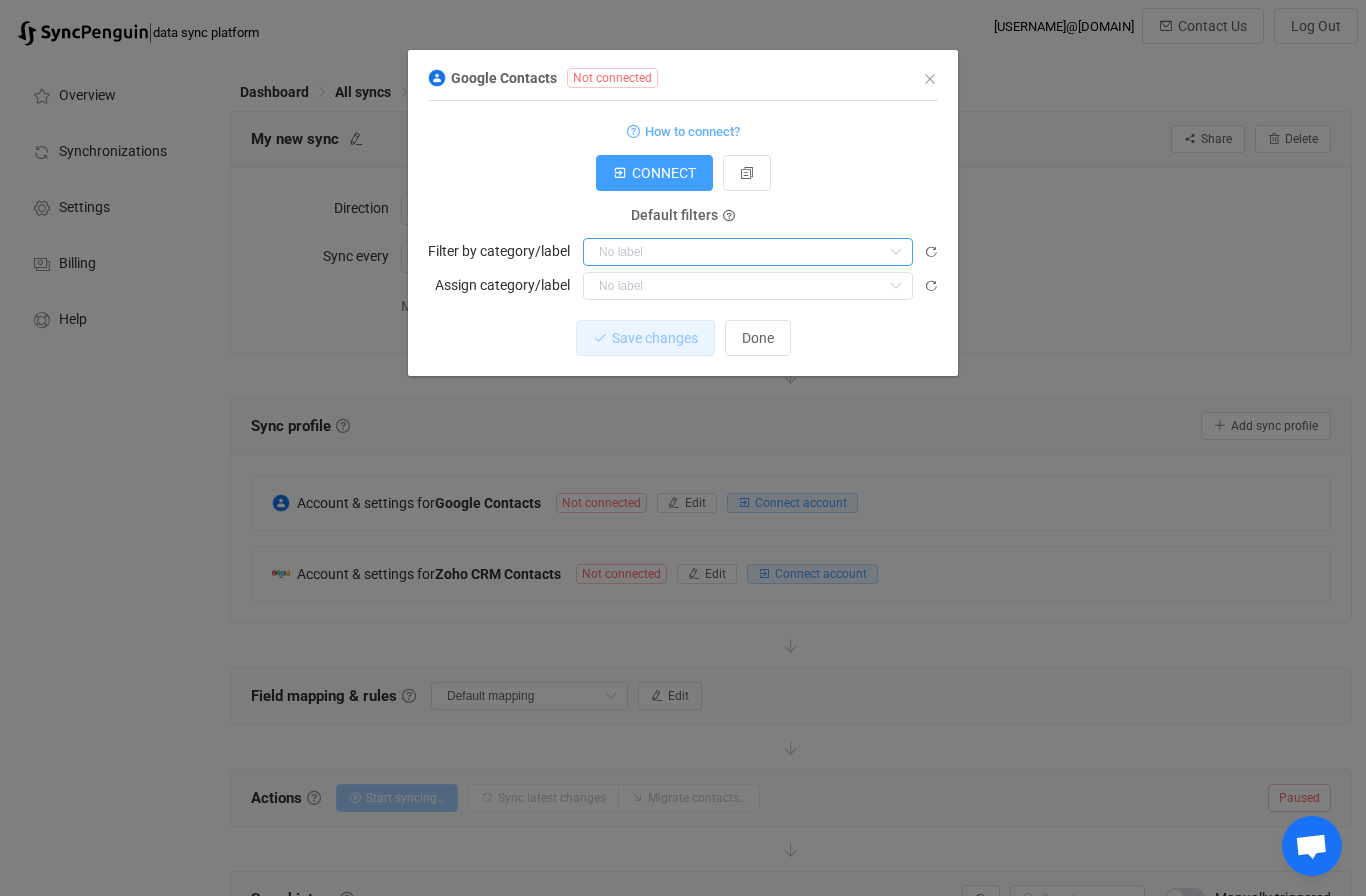 click at bounding box center [748, 252] 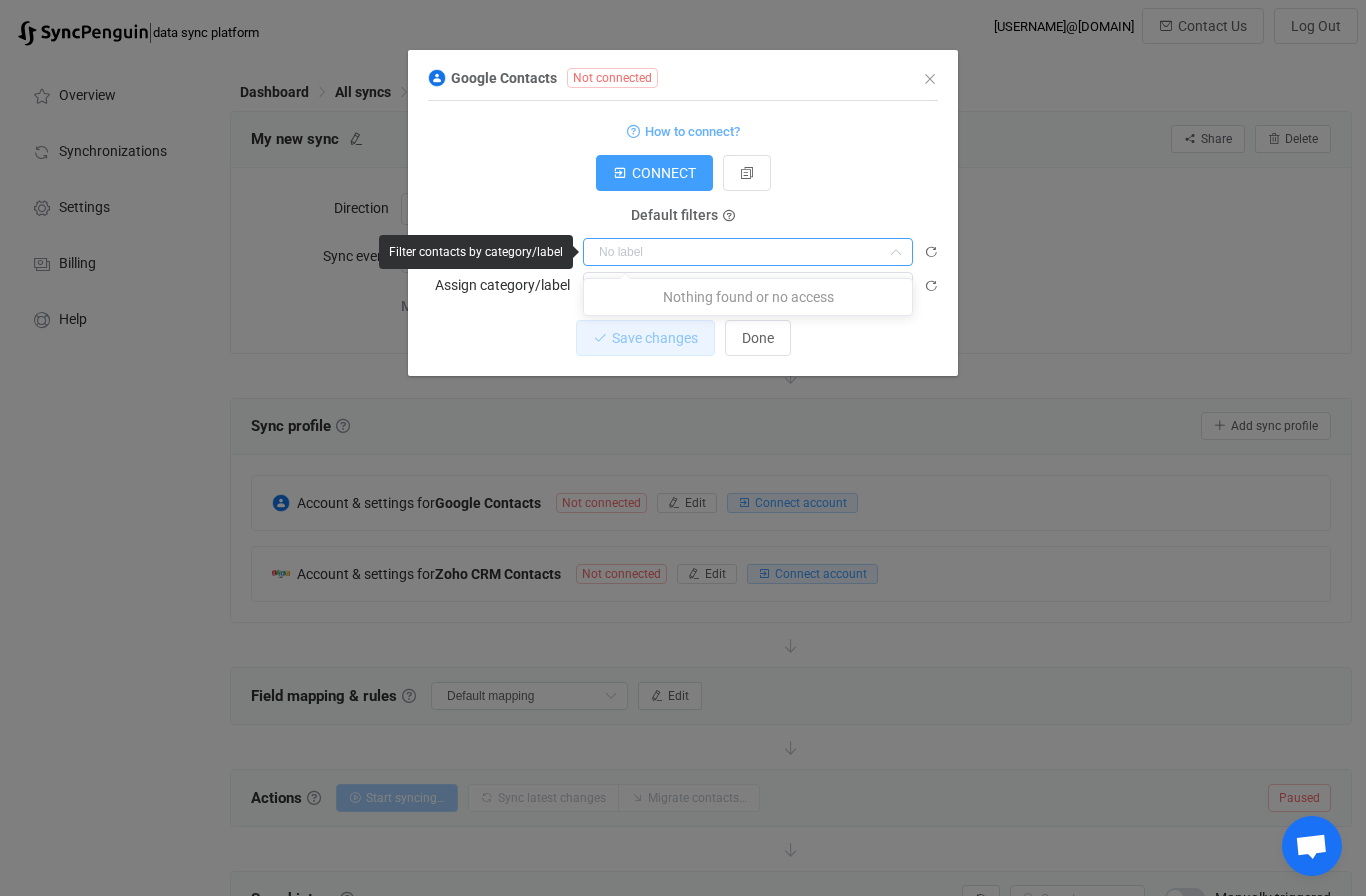 click at bounding box center (748, 252) 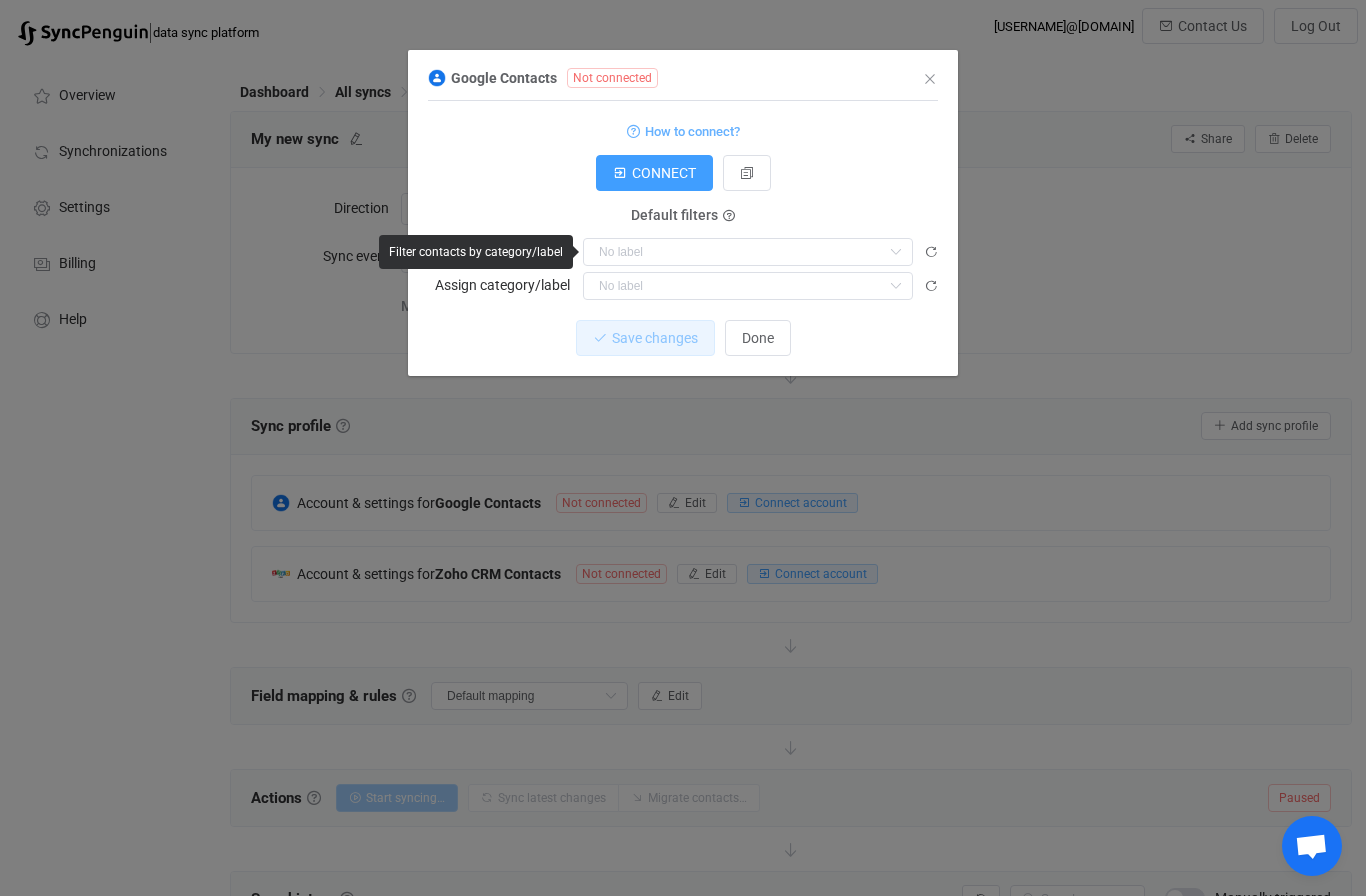 click on "CONNECT" at bounding box center [683, 173] 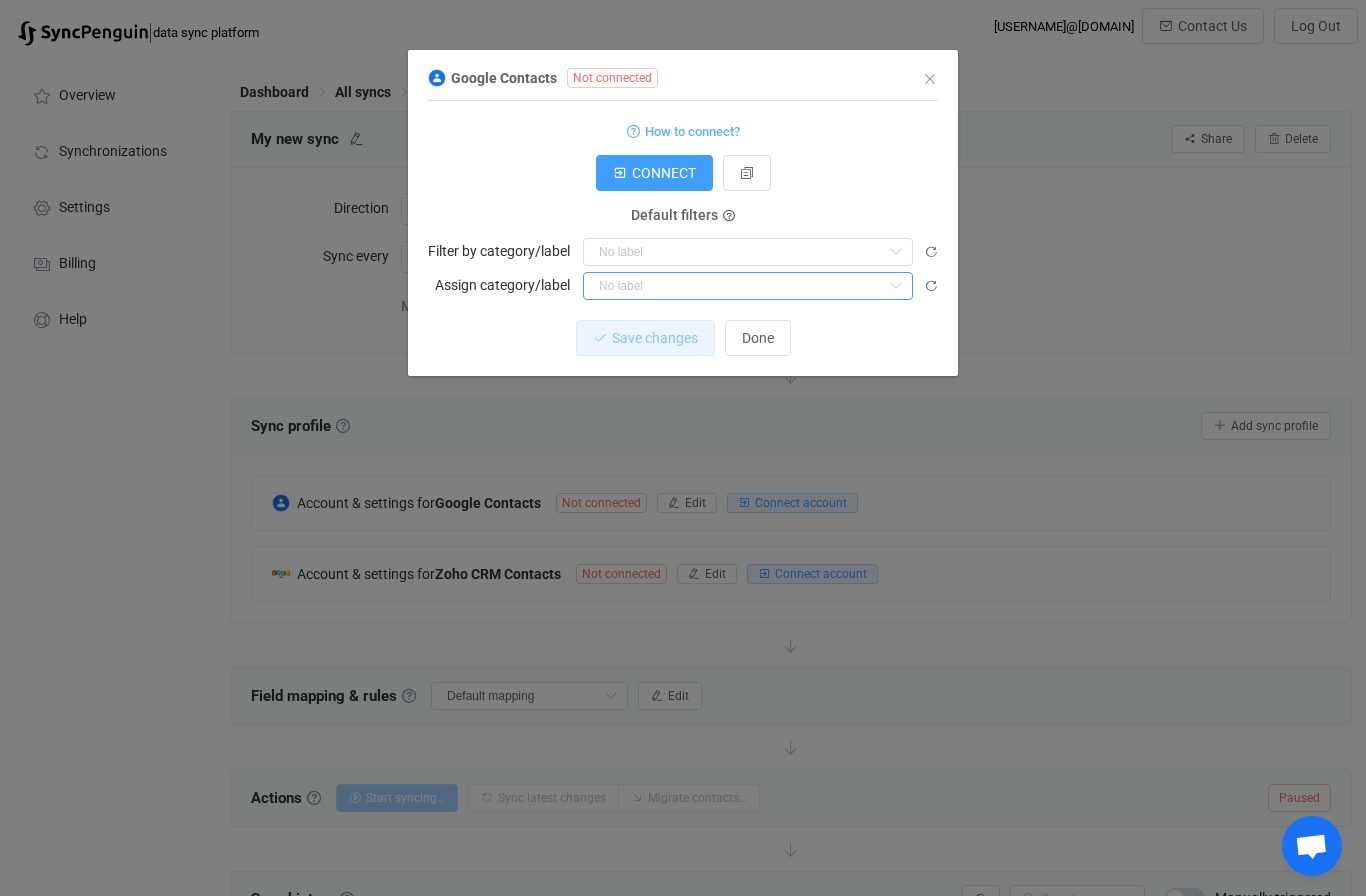 click at bounding box center [748, 286] 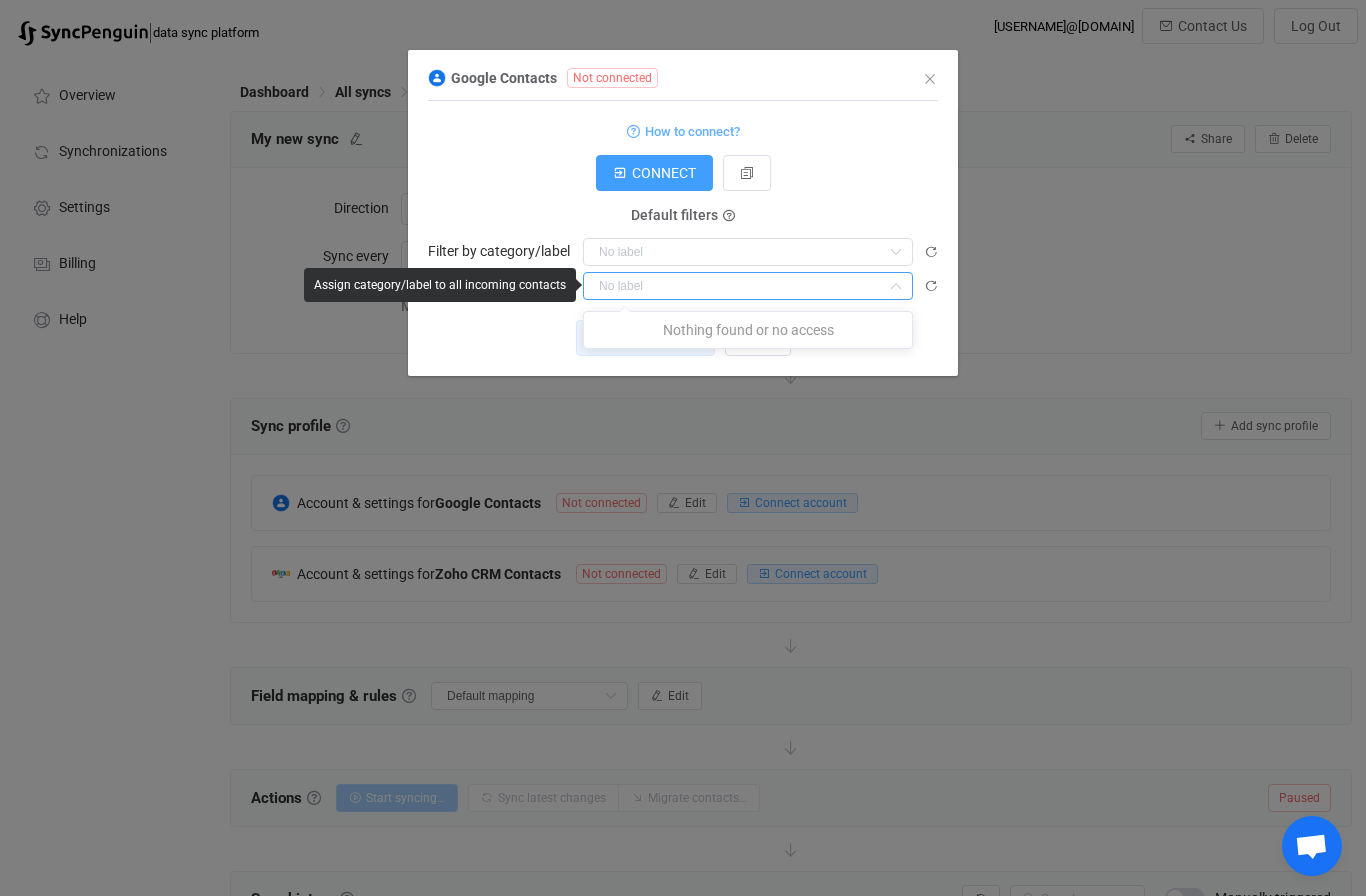click at bounding box center [748, 286] 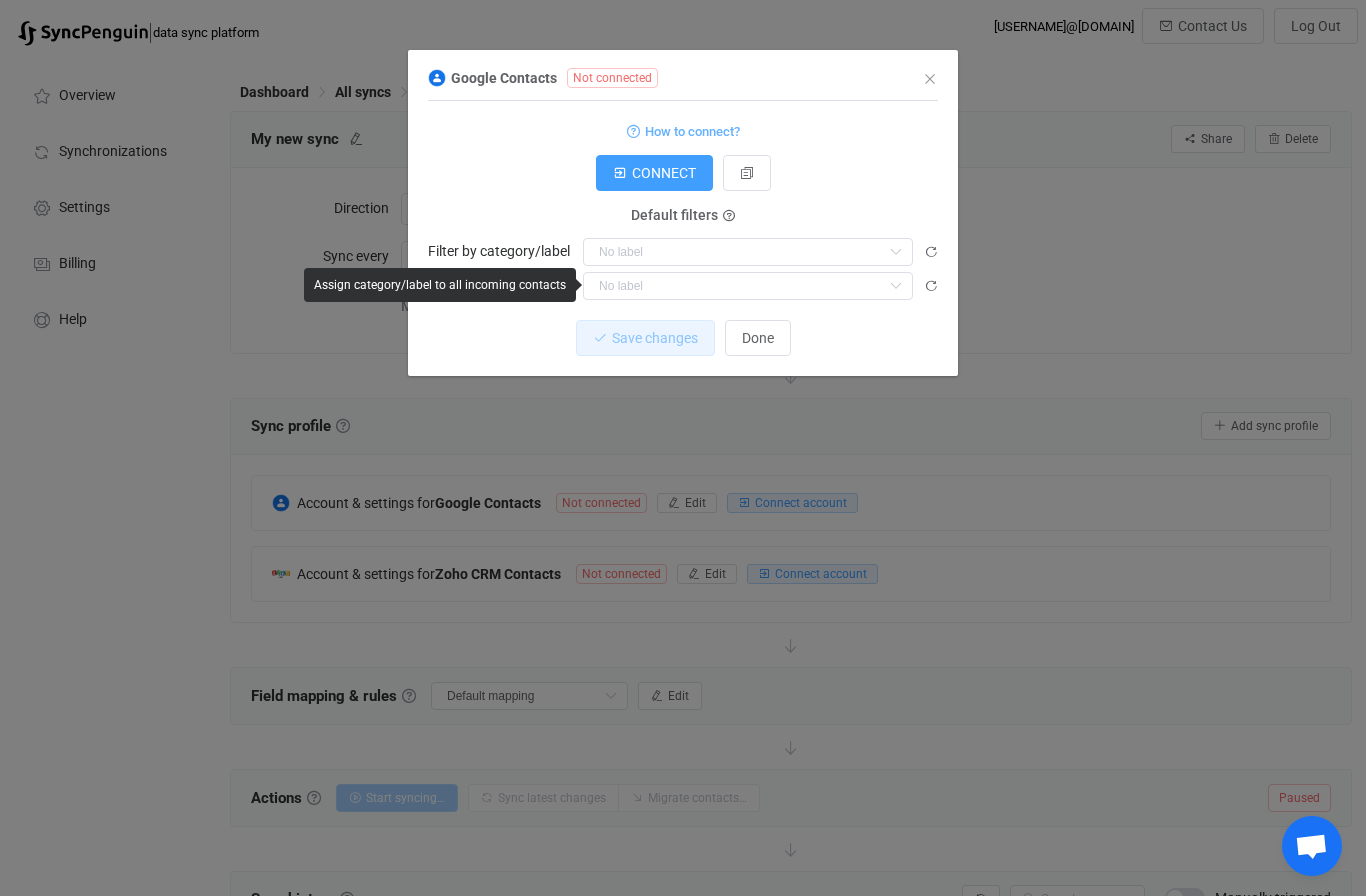 click on "CONNECT" at bounding box center (683, 173) 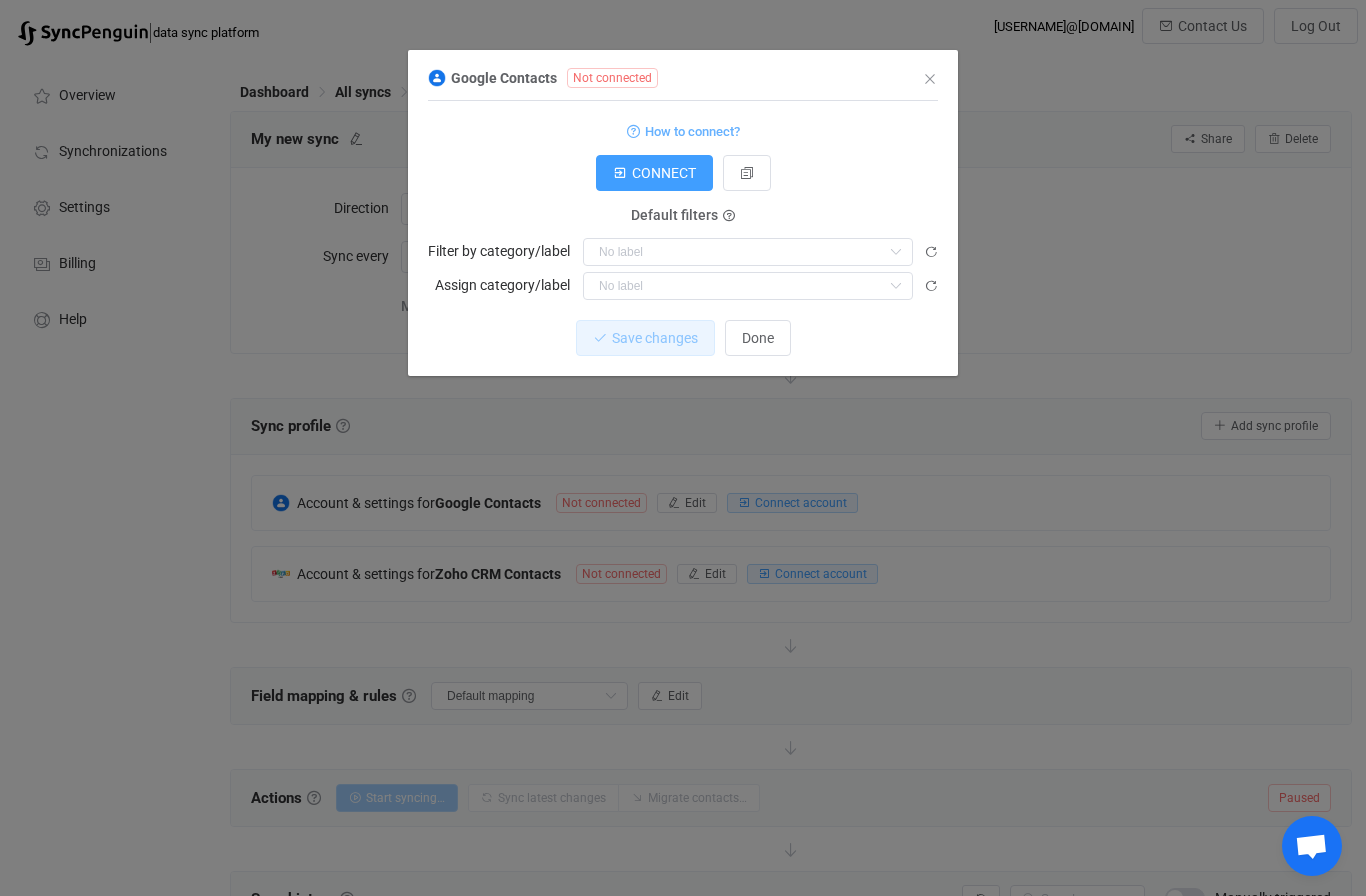 click on "Done" at bounding box center [758, 338] 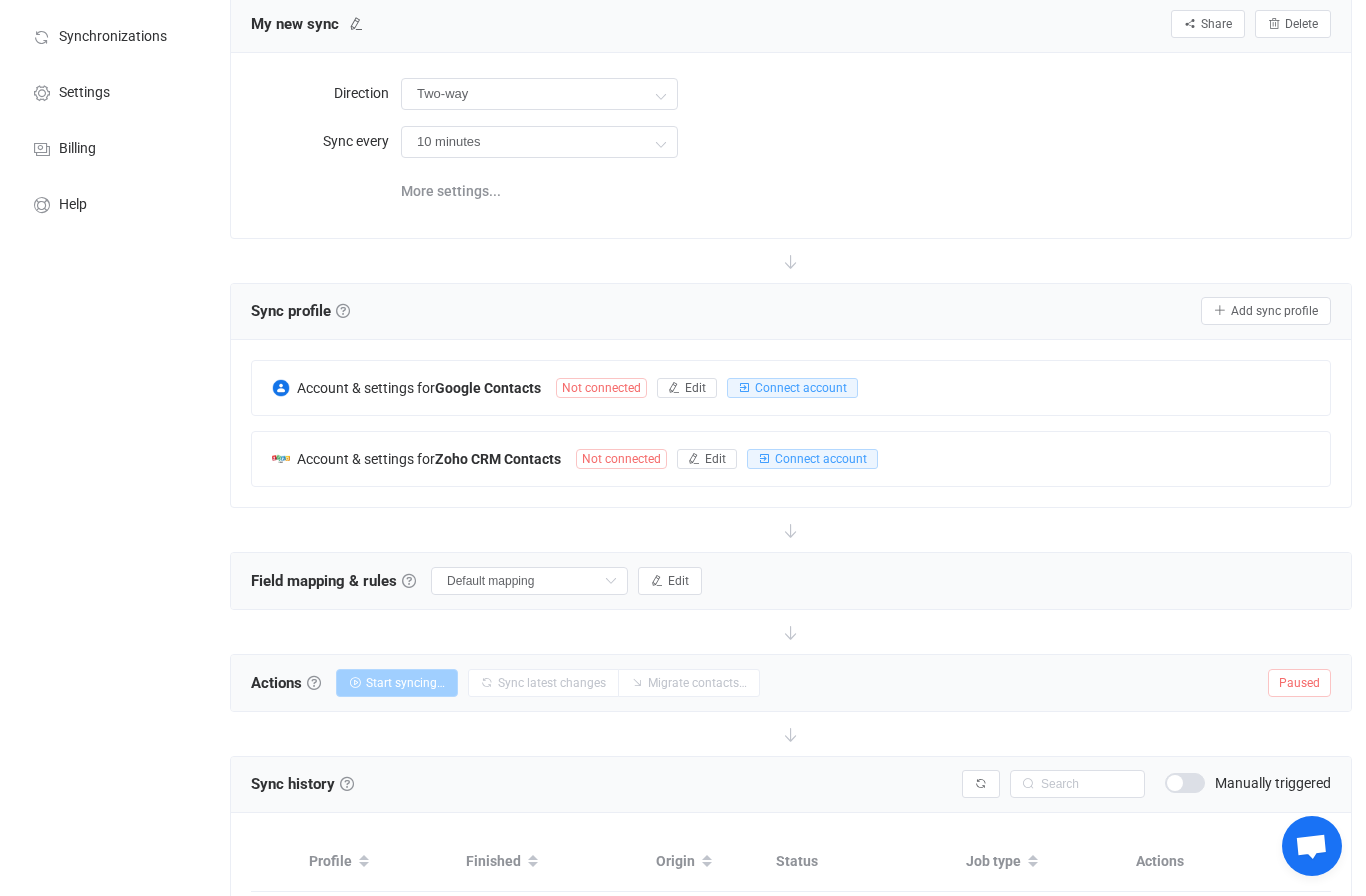 scroll, scrollTop: 133, scrollLeft: 0, axis: vertical 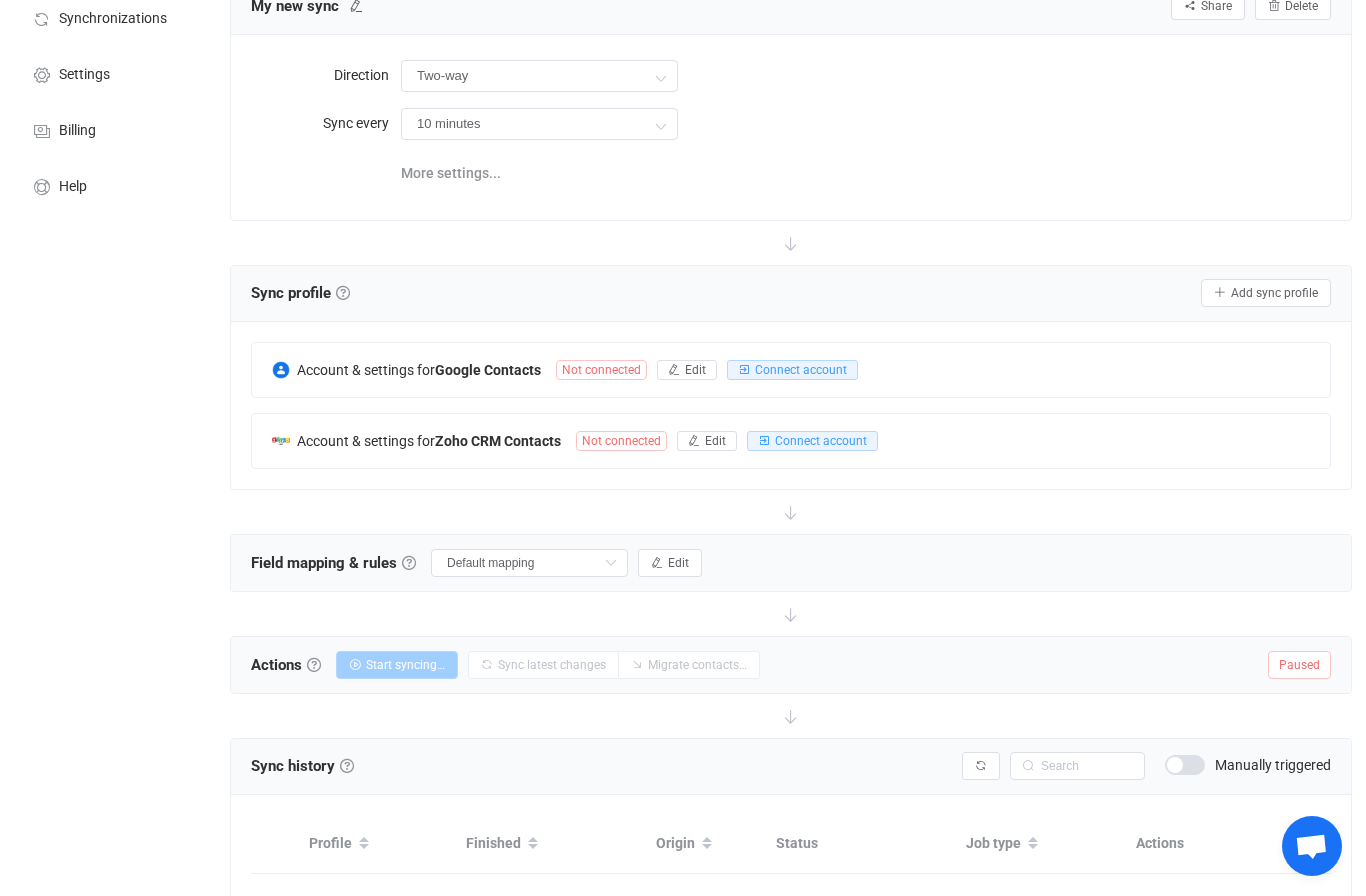 click on "Google Contacts" at bounding box center (488, 370) 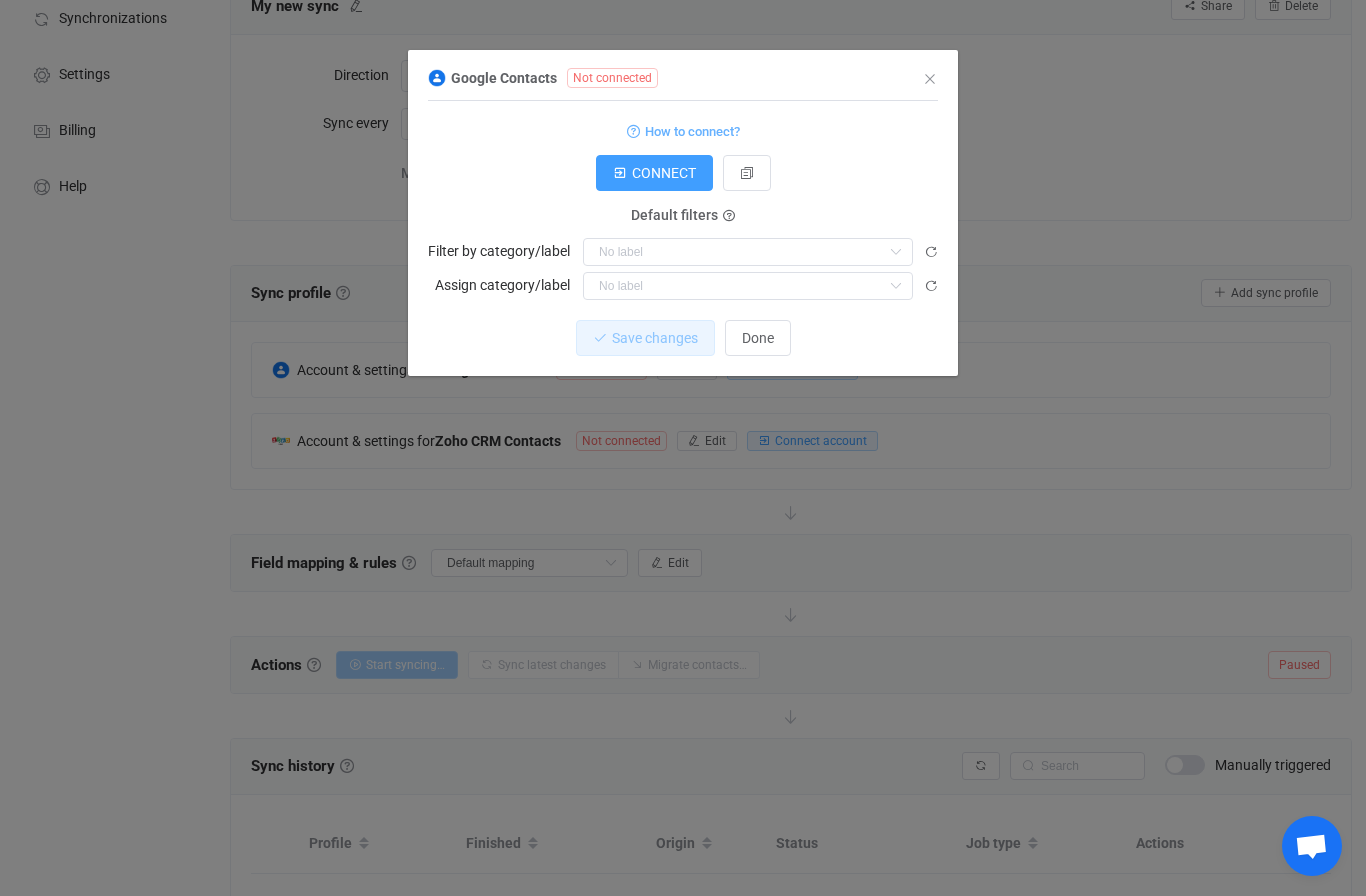 click on "Google Contacts Not connected" at bounding box center [673, 77] 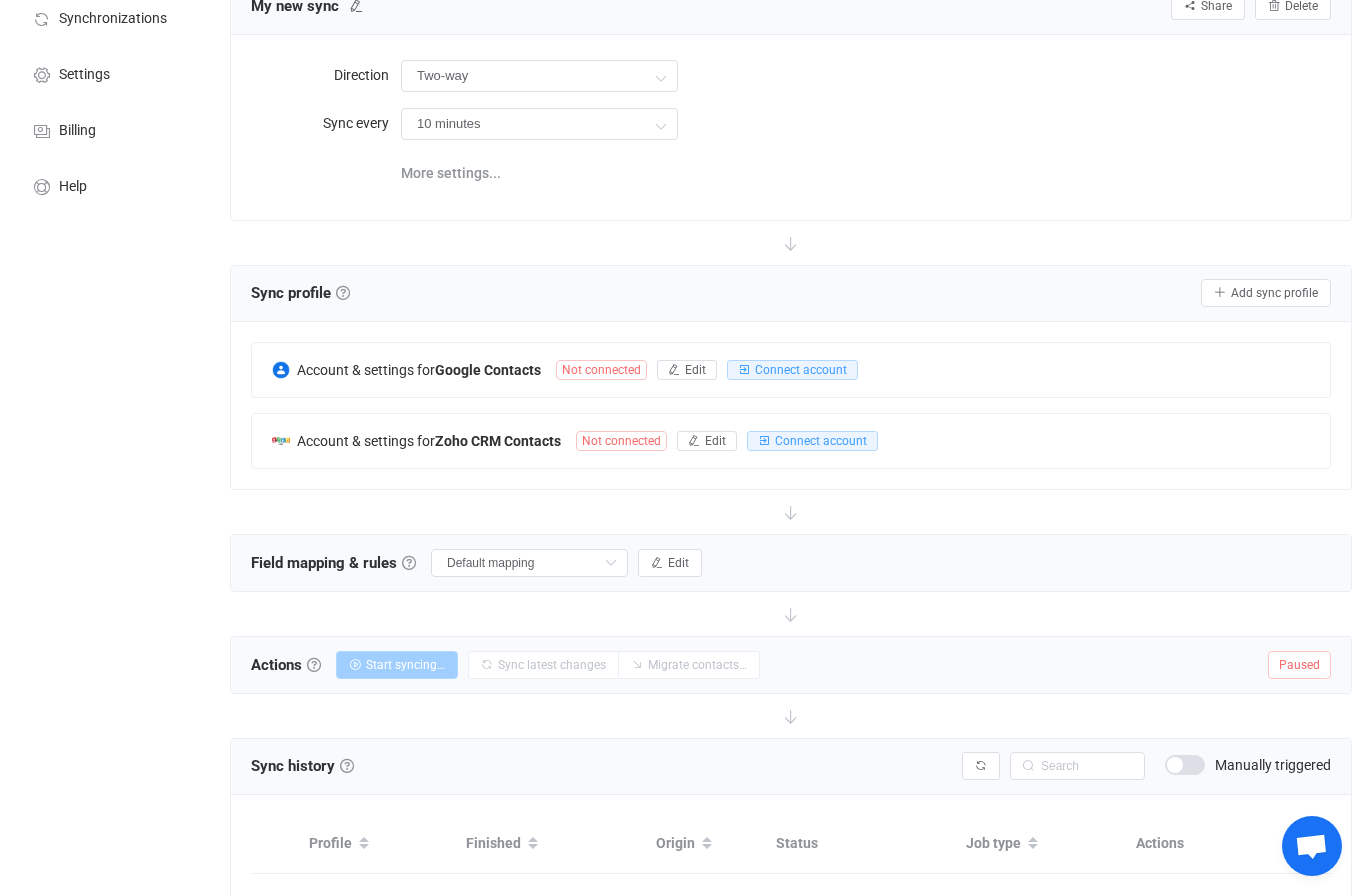 click on "Edit" at bounding box center (707, 441) 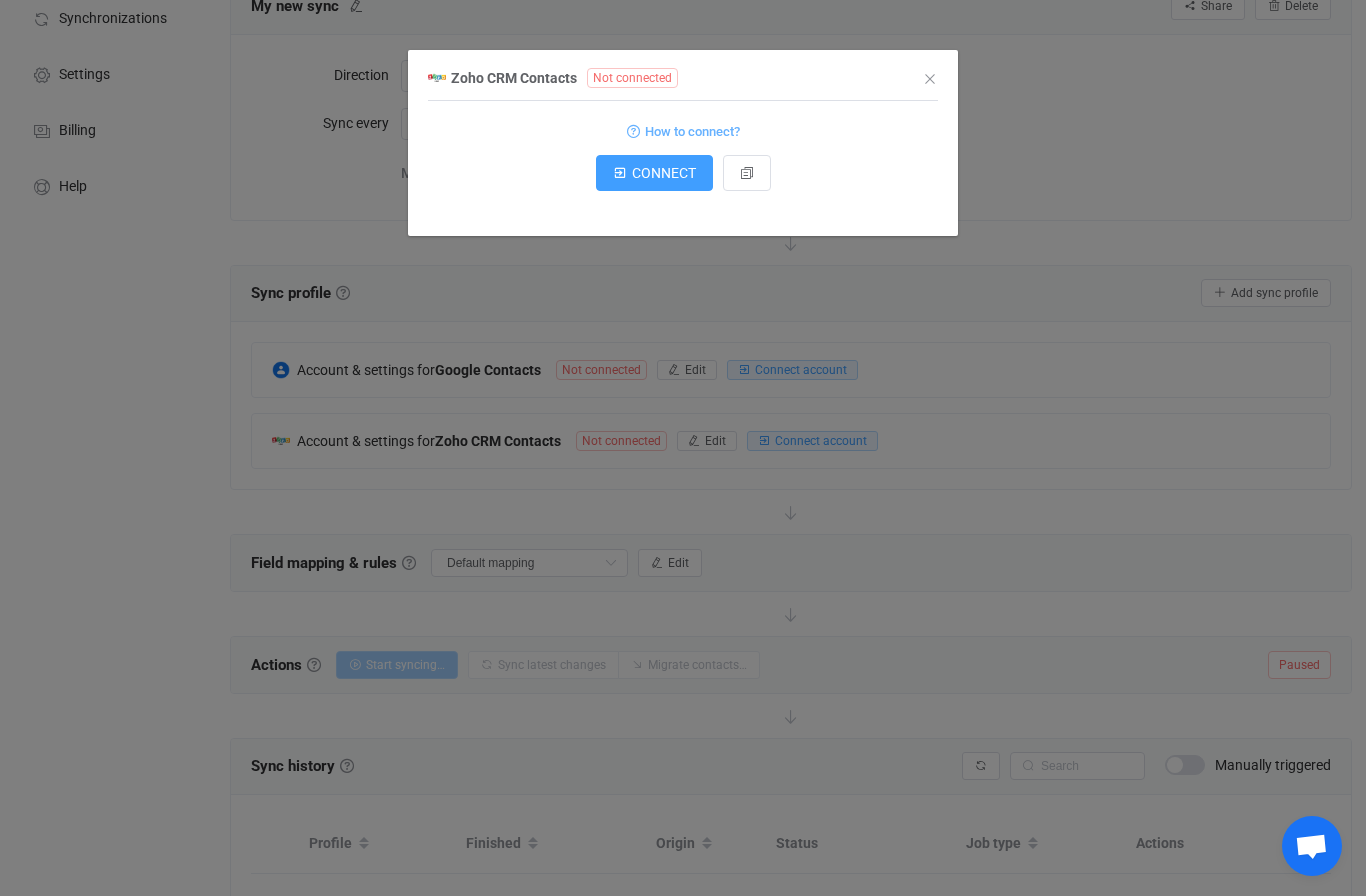 click at bounding box center [930, 79] 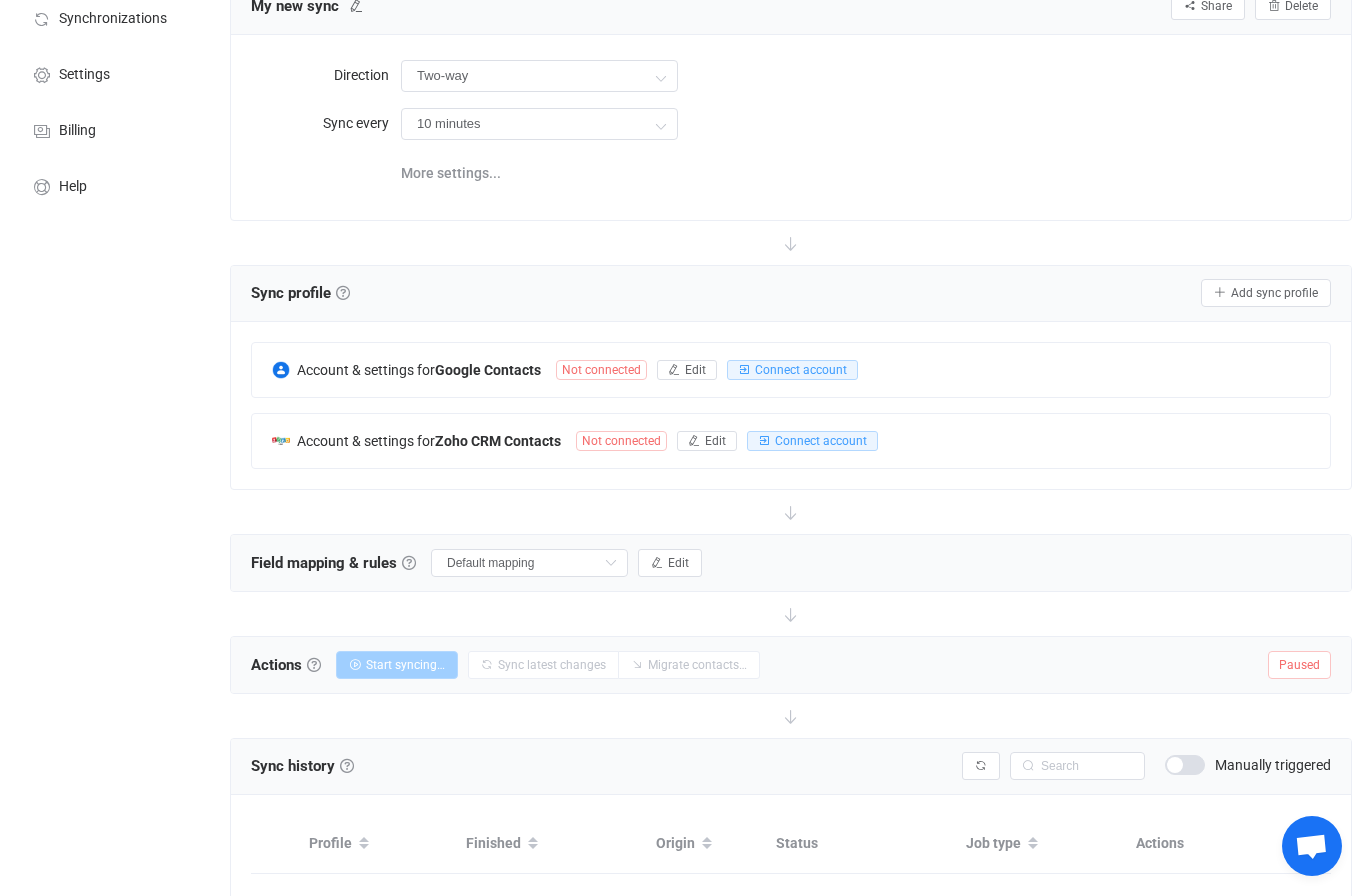 click on "Edit" at bounding box center (715, 441) 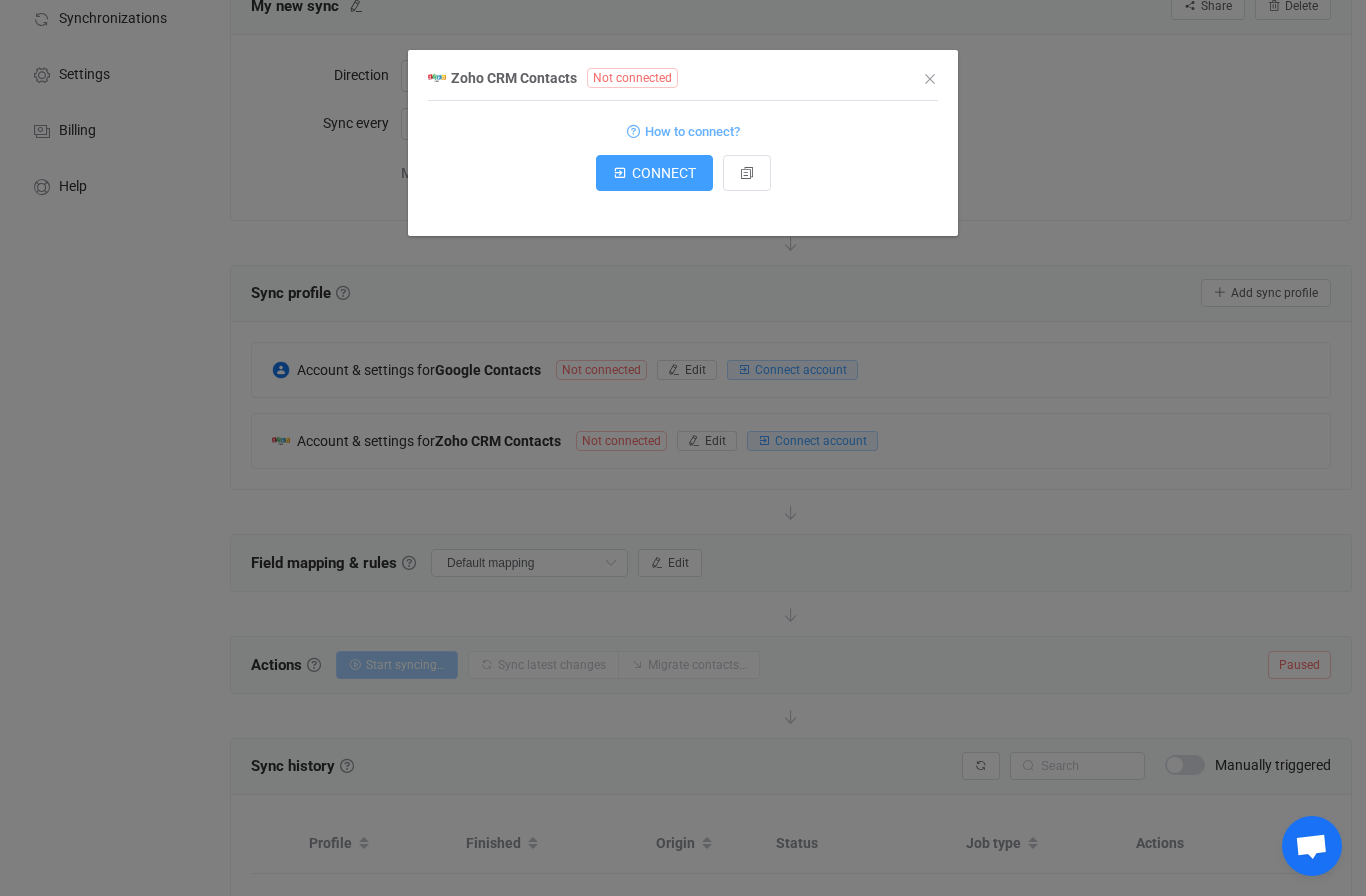 click at bounding box center [930, 79] 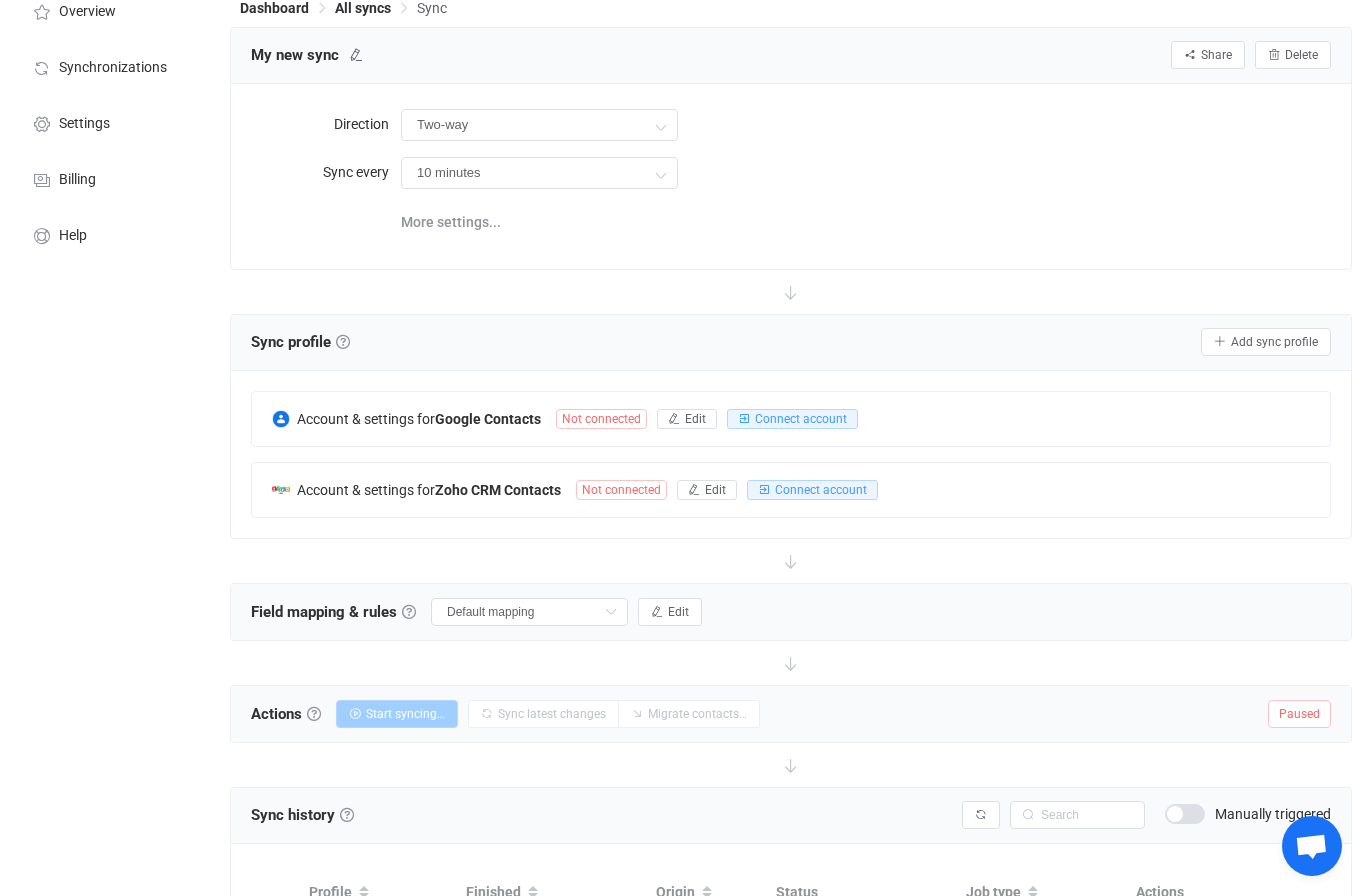 scroll, scrollTop: 0, scrollLeft: 0, axis: both 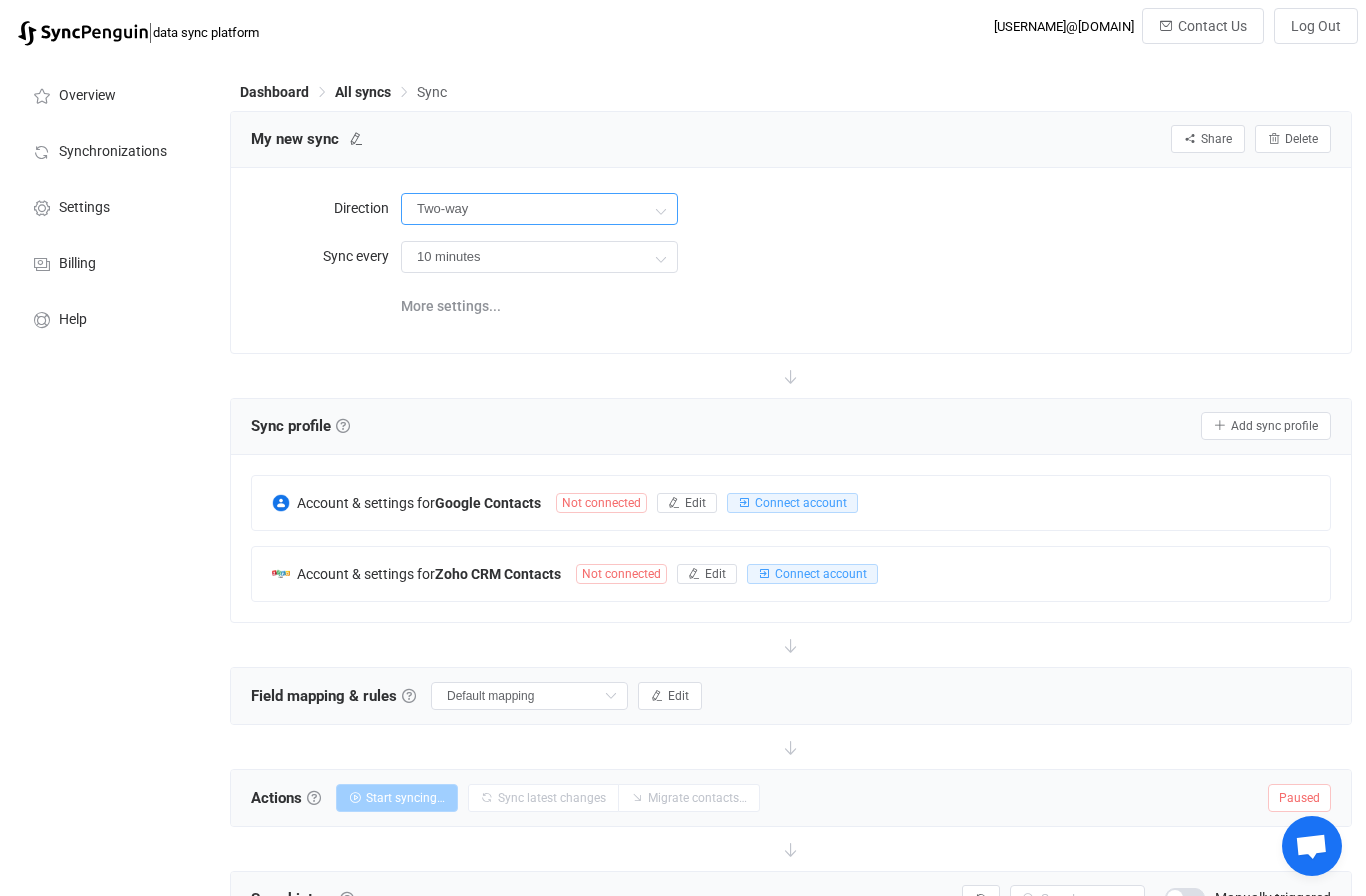 click on "Two-way" at bounding box center (539, 209) 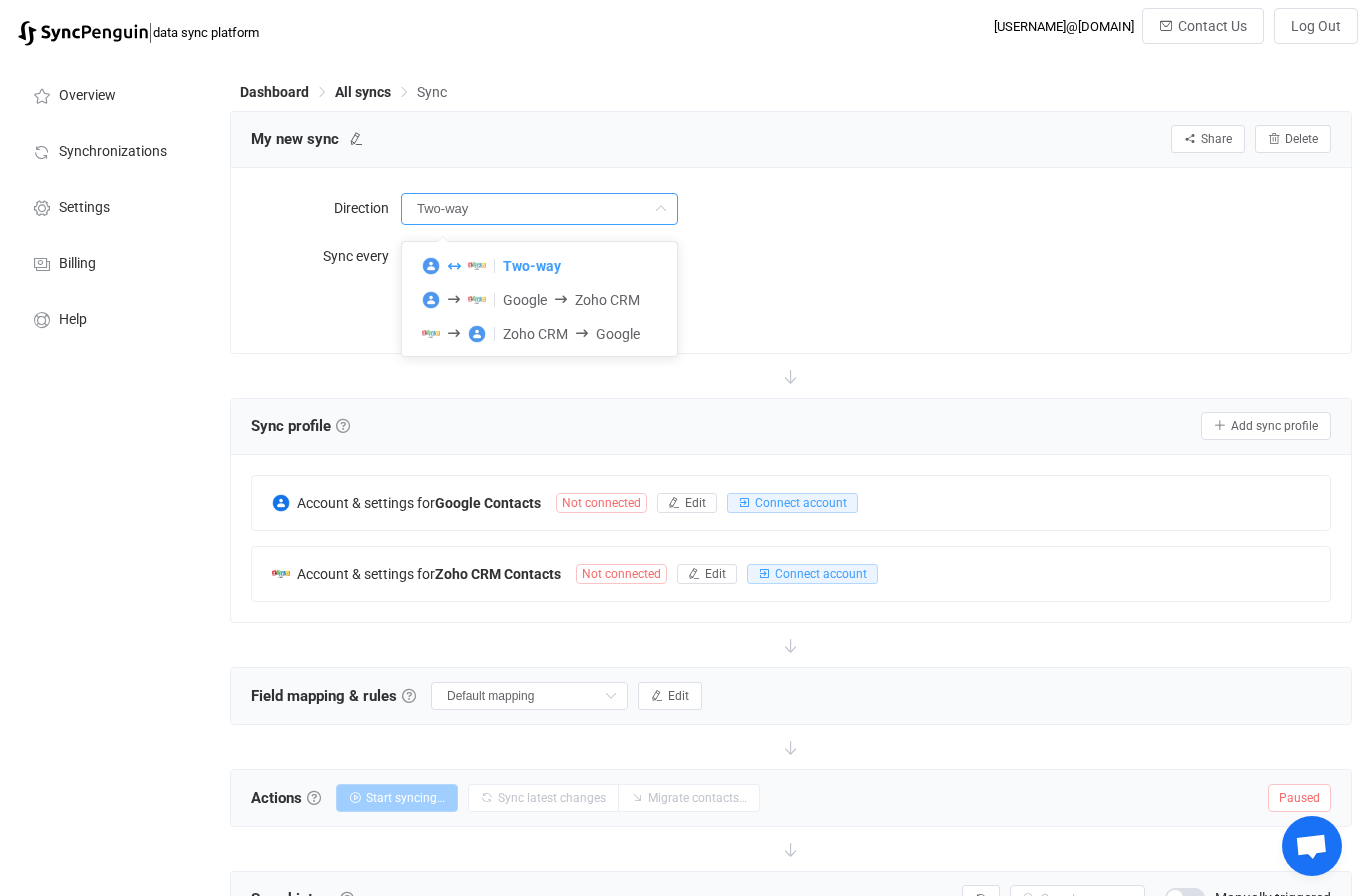 click on "Two-way" at bounding box center [539, 209] 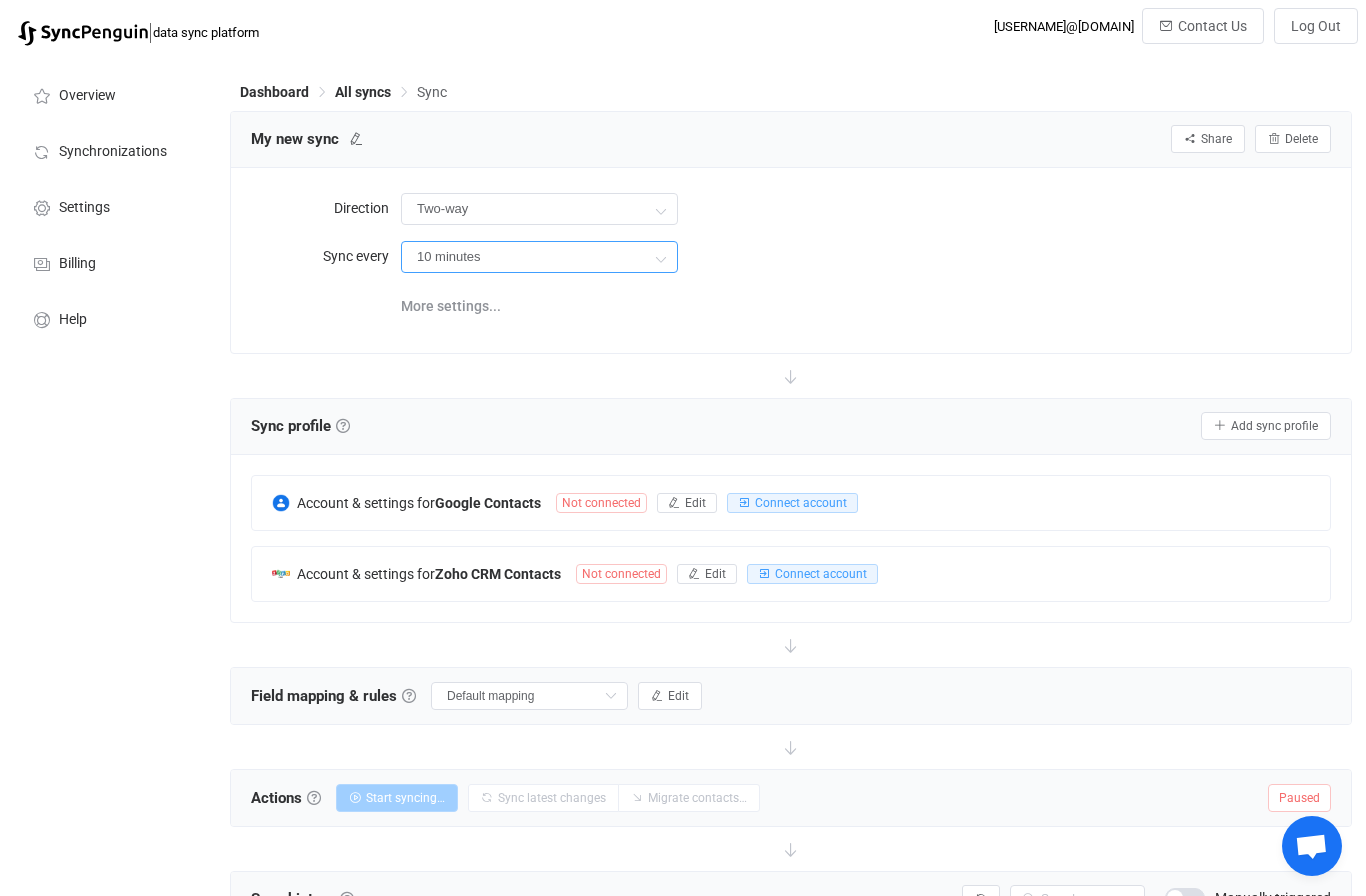 click on "10 minutes" at bounding box center (539, 257) 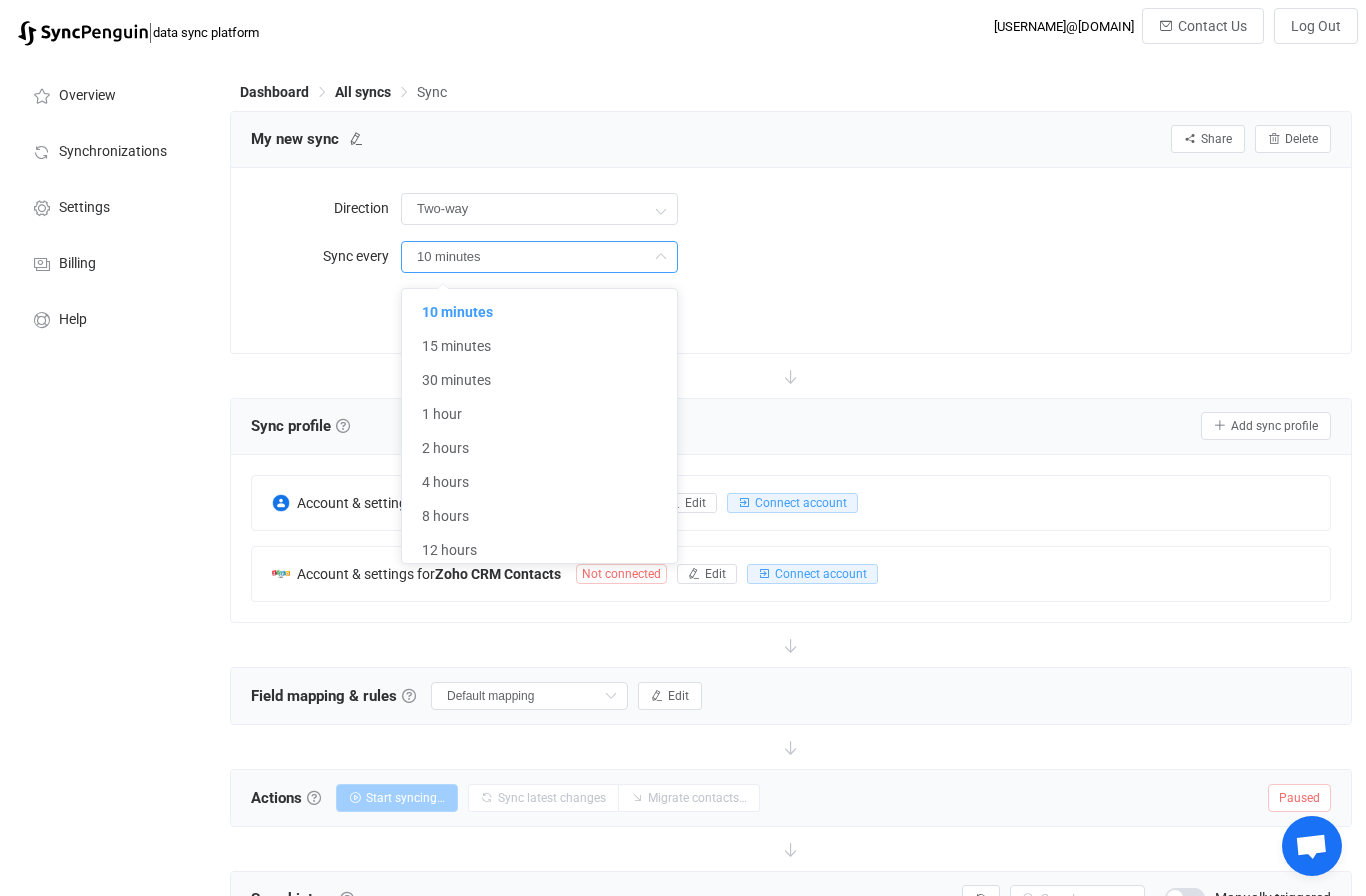 click on "10 minutes" at bounding box center [539, 257] 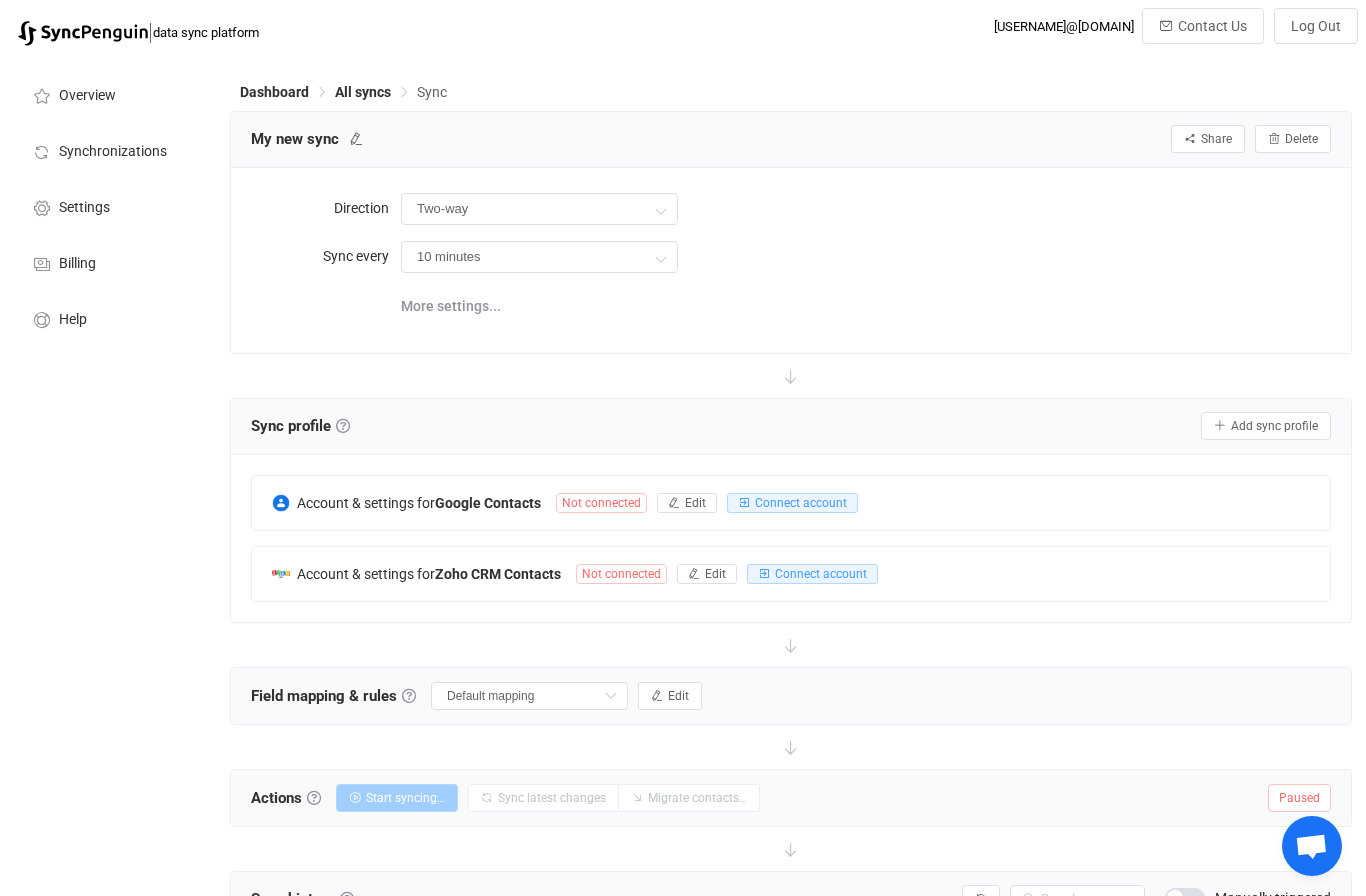 click on "More settings..." at bounding box center [451, 306] 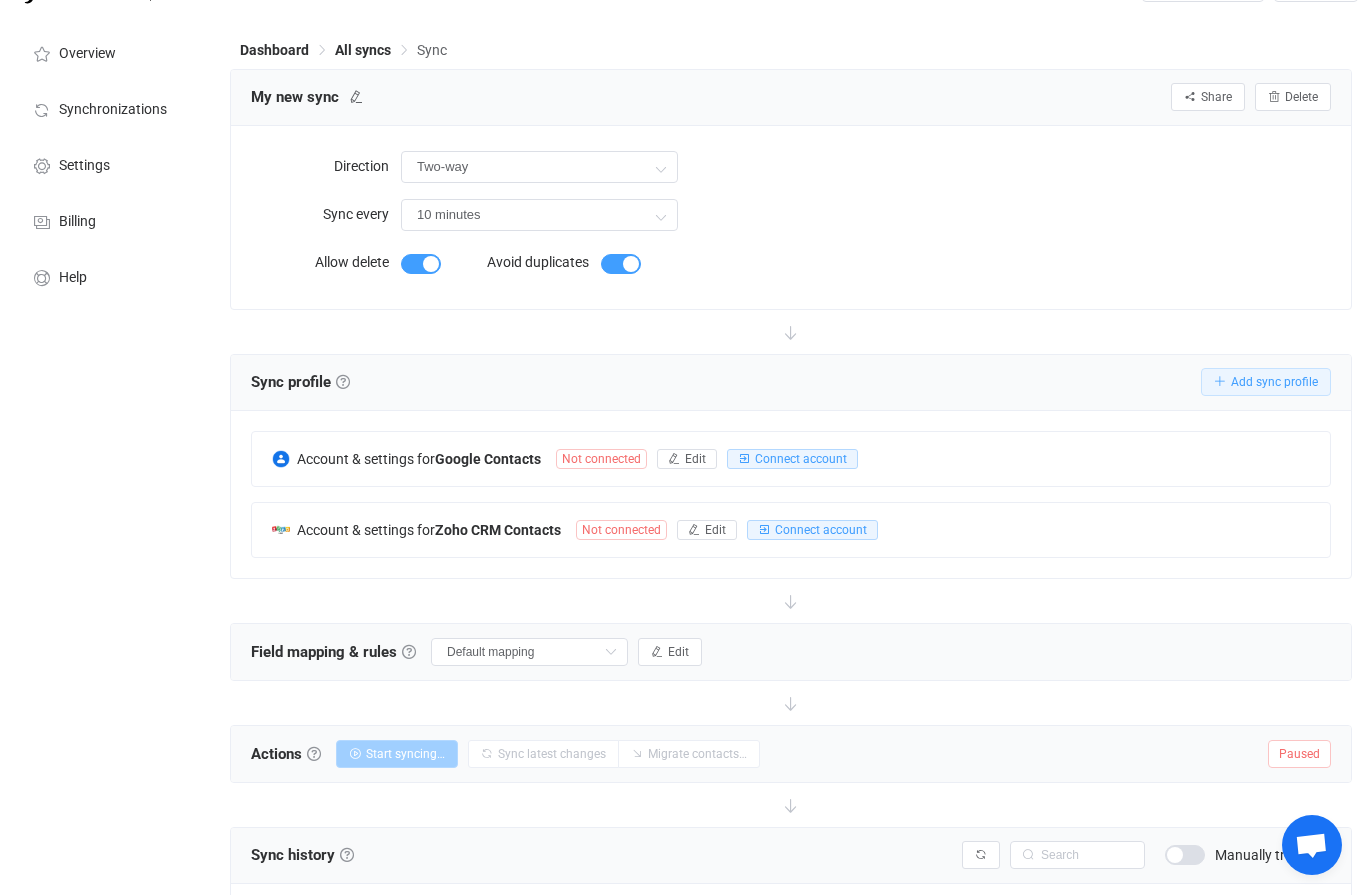 click on "Add sync profile" at bounding box center (1274, 383) 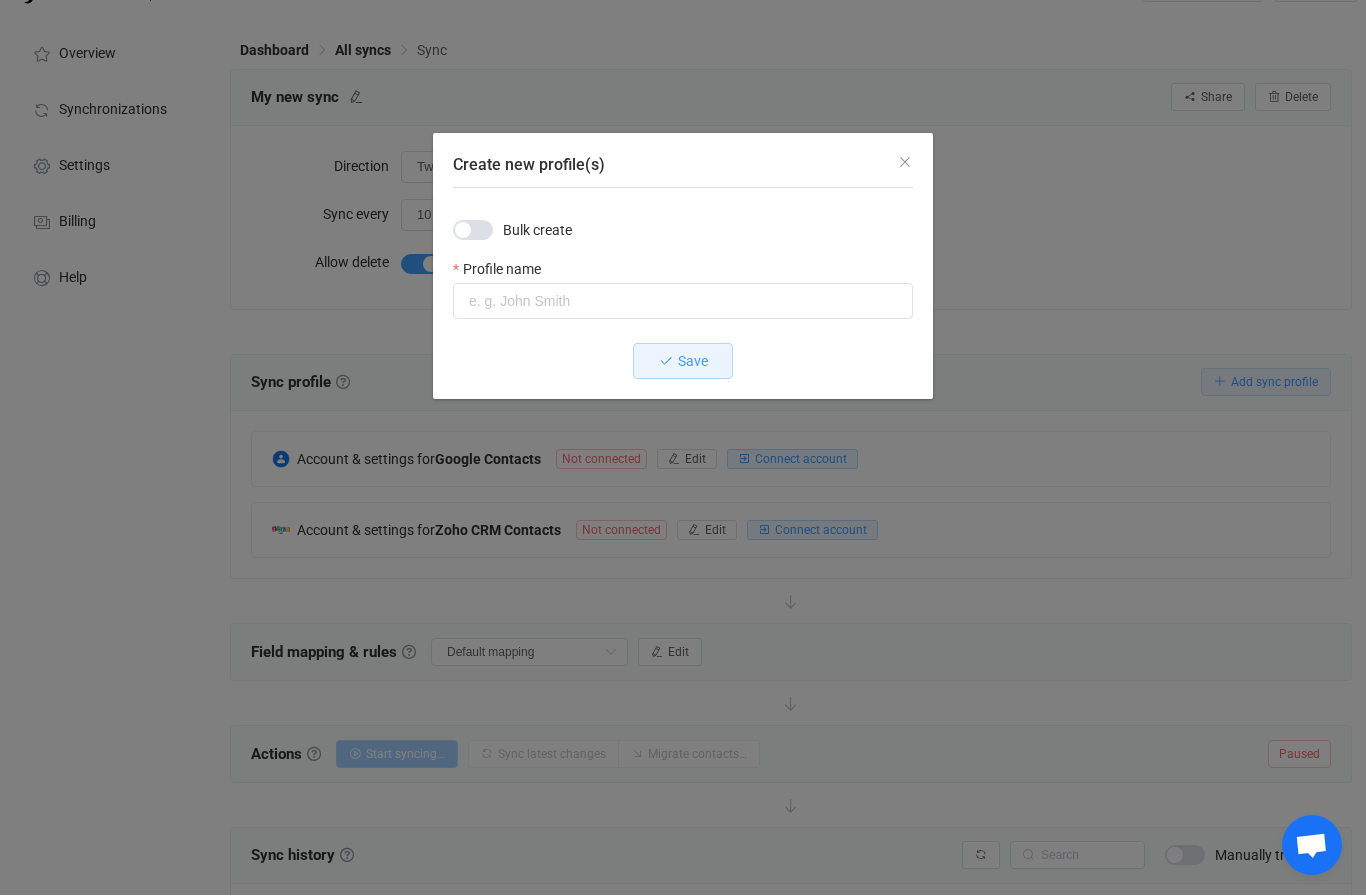 scroll, scrollTop: 42, scrollLeft: 0, axis: vertical 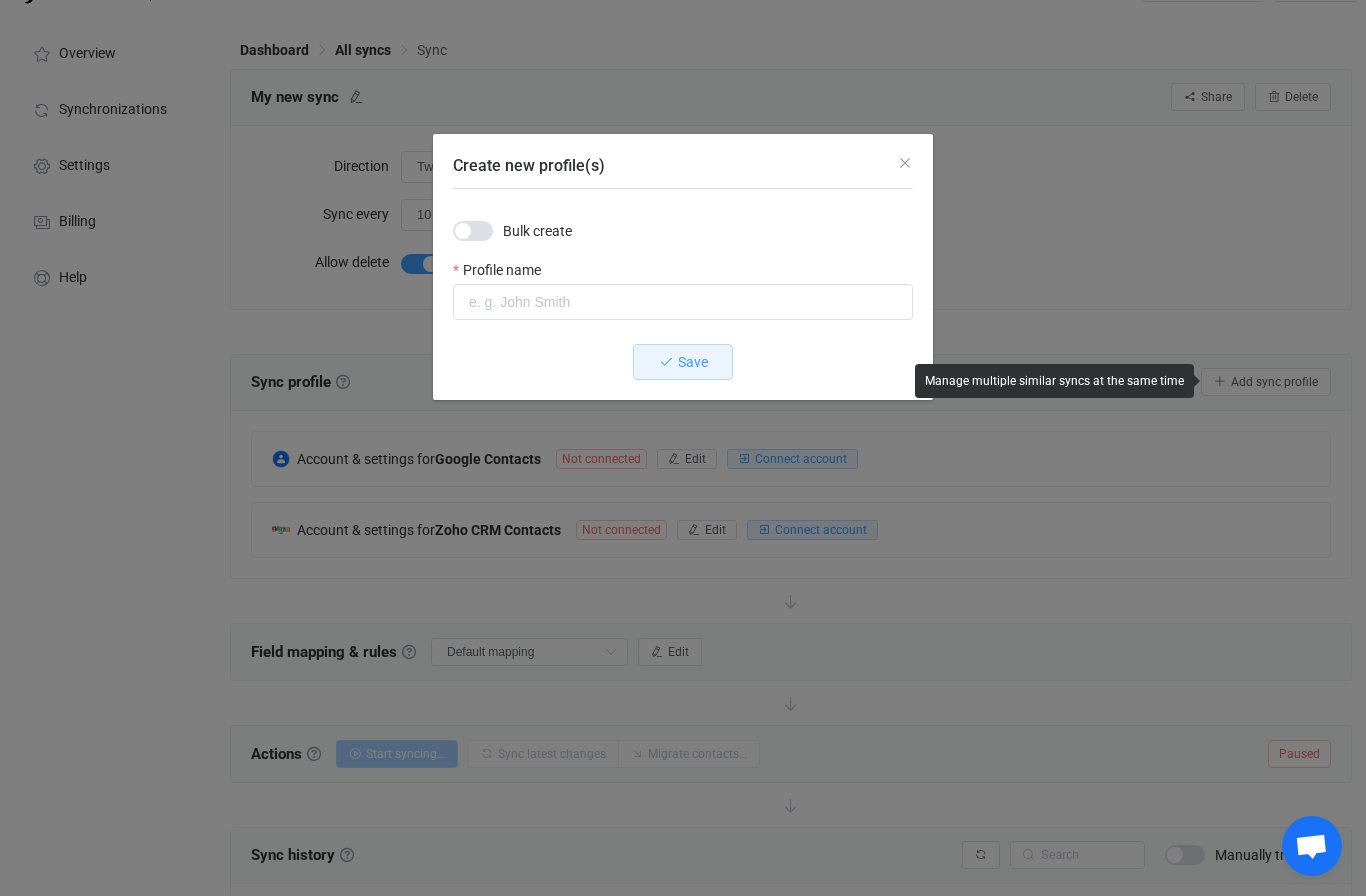 click at bounding box center [905, 163] 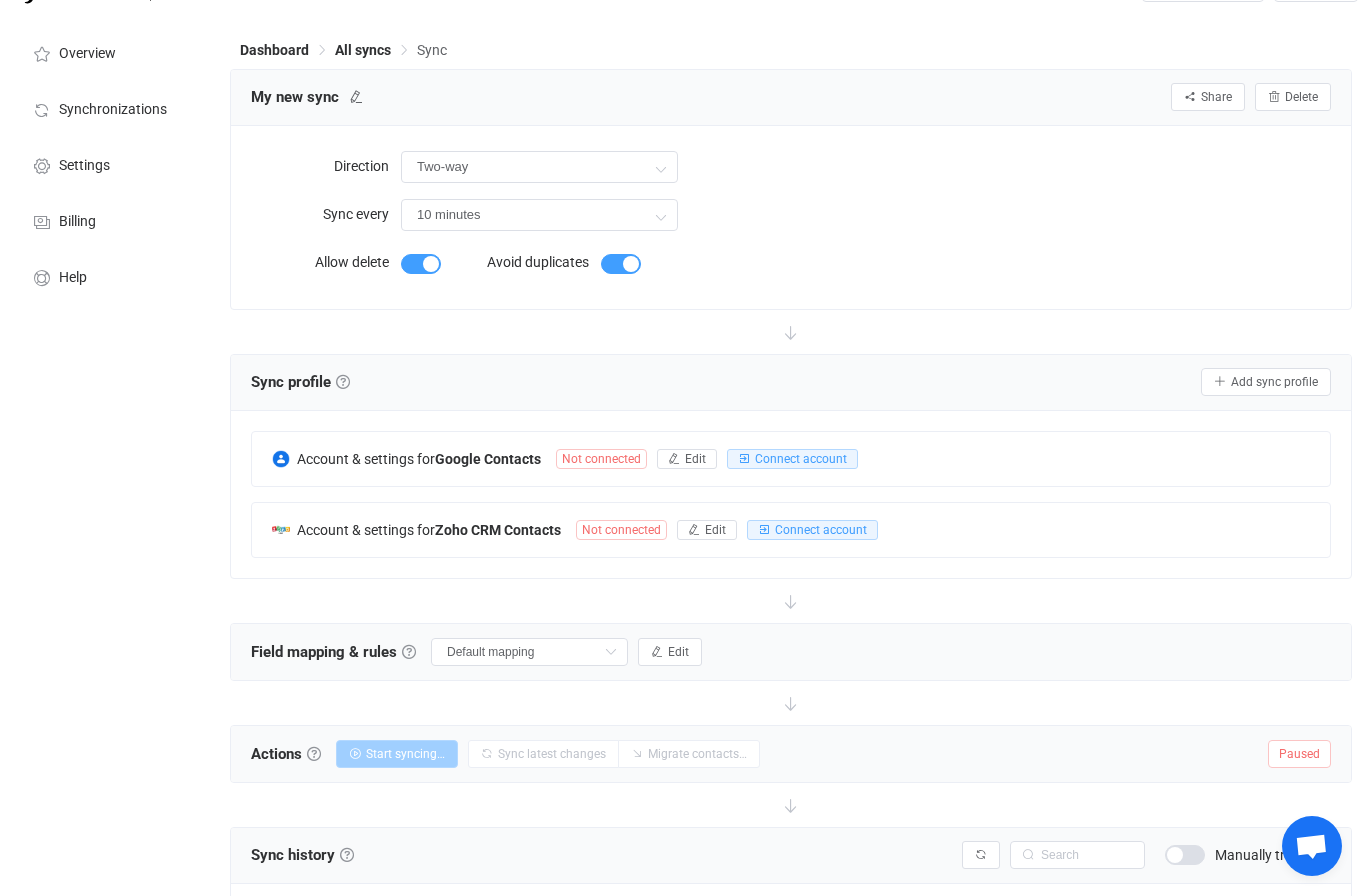 click at bounding box center (343, 382) 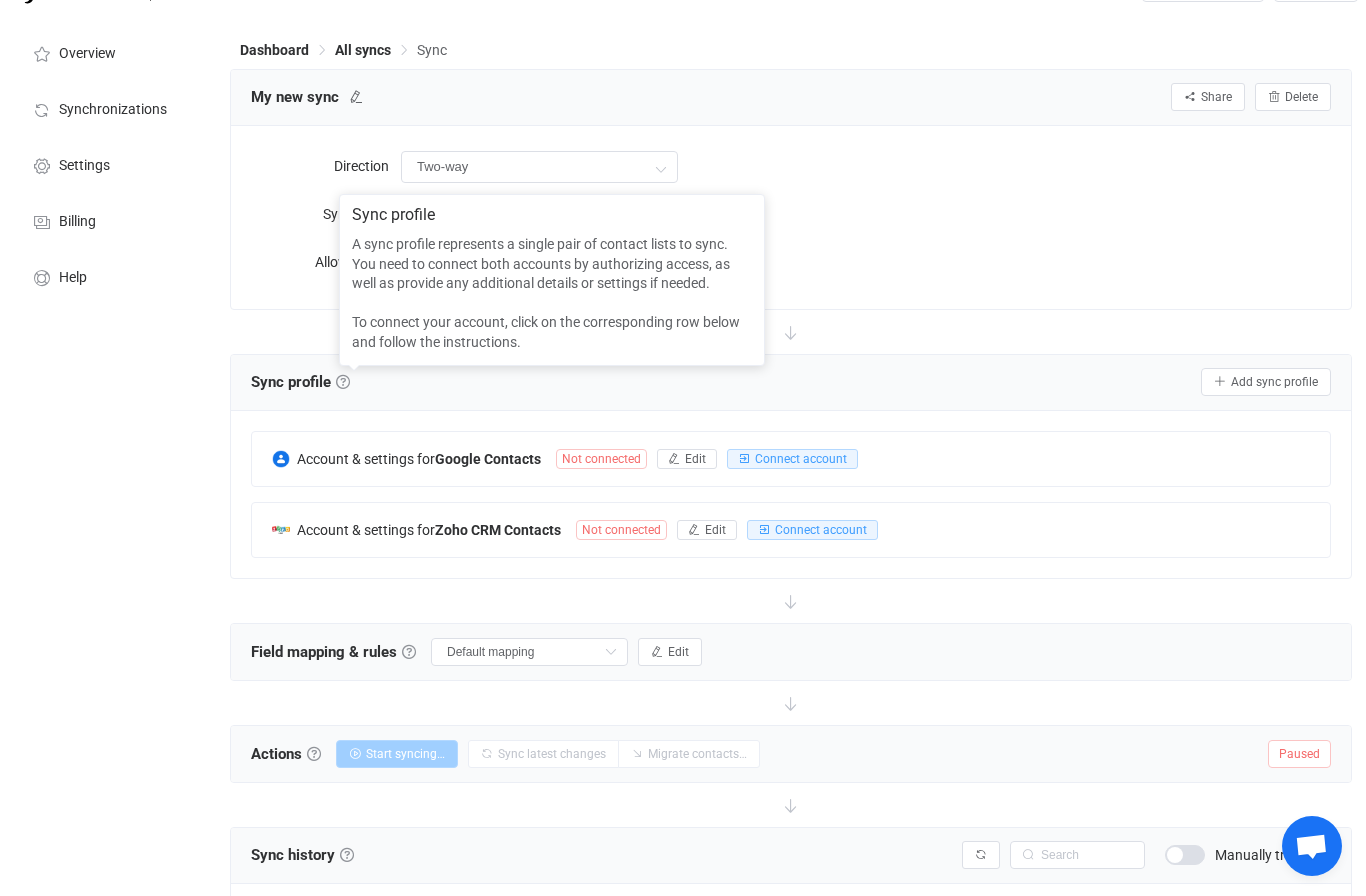 click on "Sync profile
Add sync profile Account & settings for  Google Contacts
Not connected Edit Connect account Google Contacts Not connected 1   Standard output:
Output saved to the file Save changes Done Connection results Account & settings for  [COMPANY] Contacts
Not connected Edit Connect account [COMPANY] Contacts Not connected 1   Standard output:
Access token refresh
Output saved to the file Connection results" at bounding box center (791, 466) 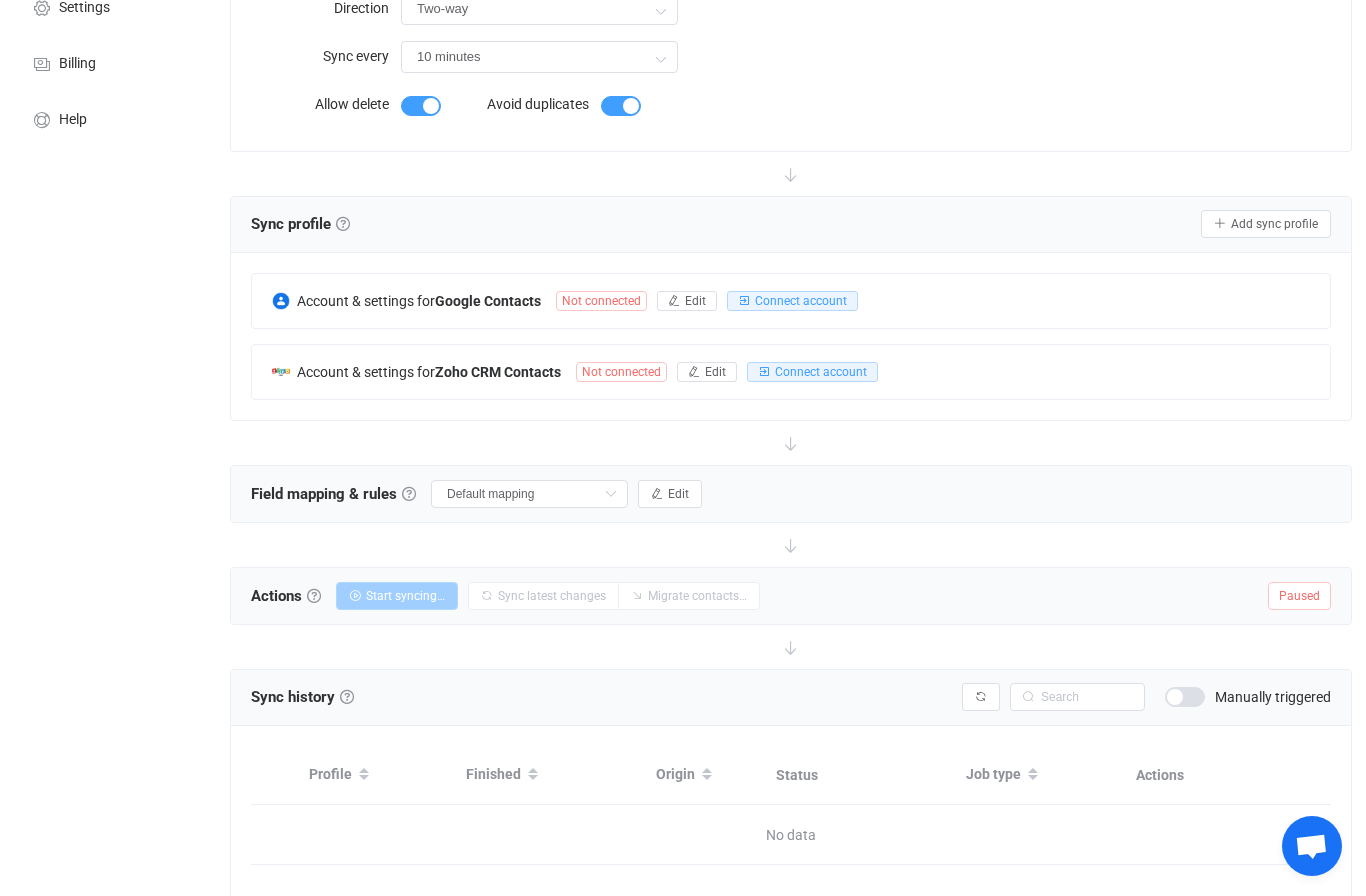 scroll, scrollTop: 199, scrollLeft: 0, axis: vertical 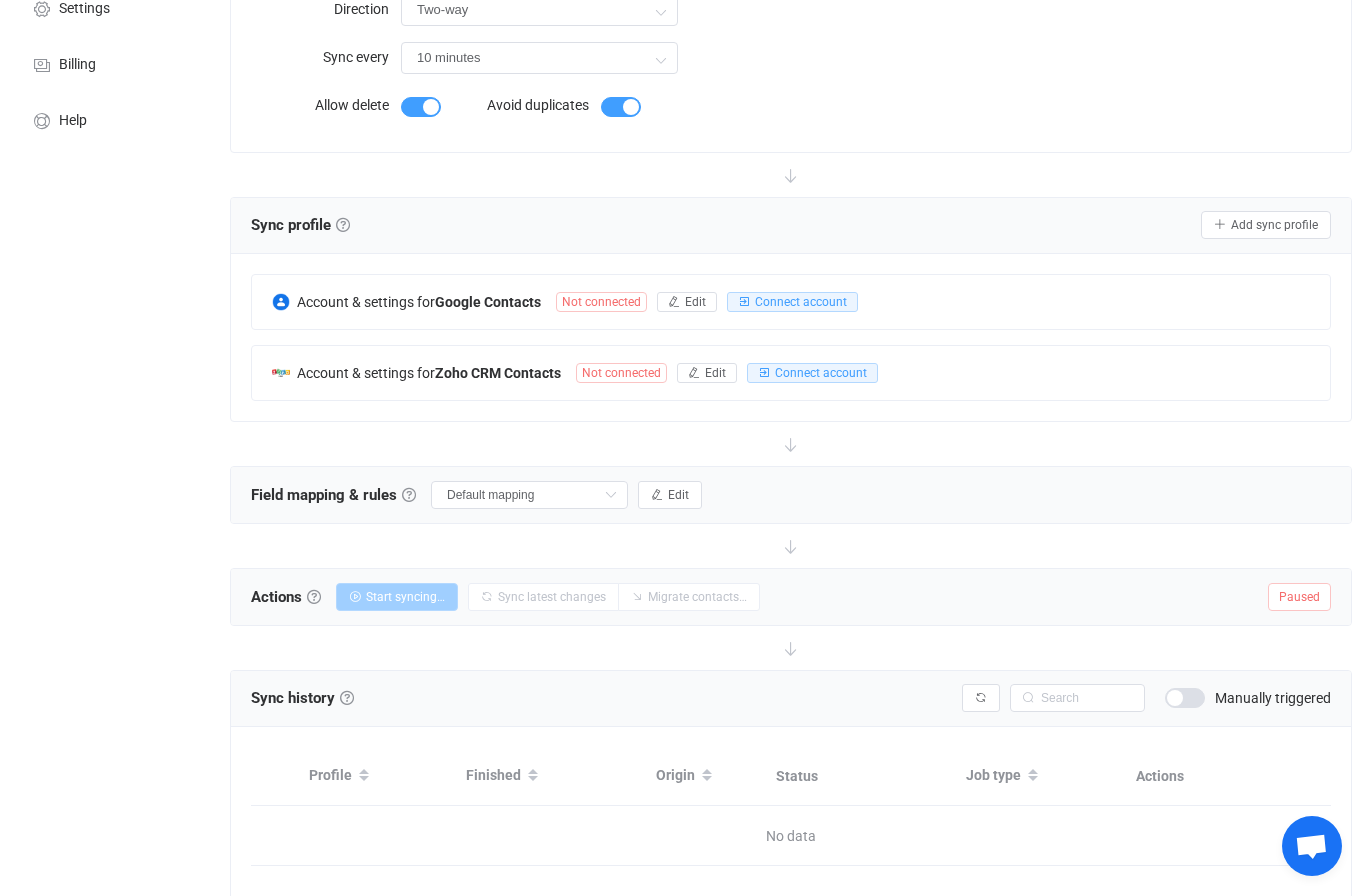 click at bounding box center (610, 495) 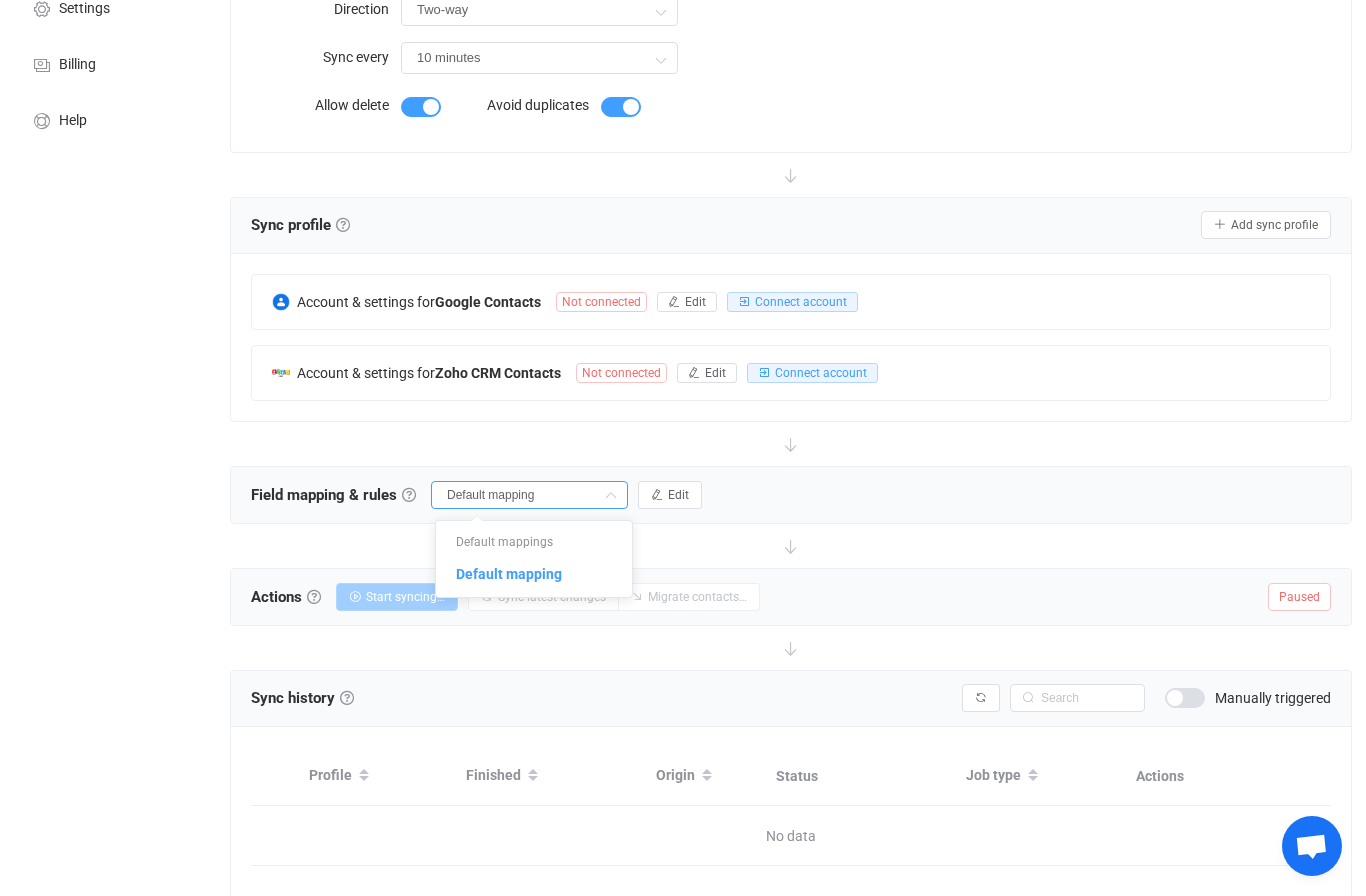 click on "Edit" at bounding box center (678, 495) 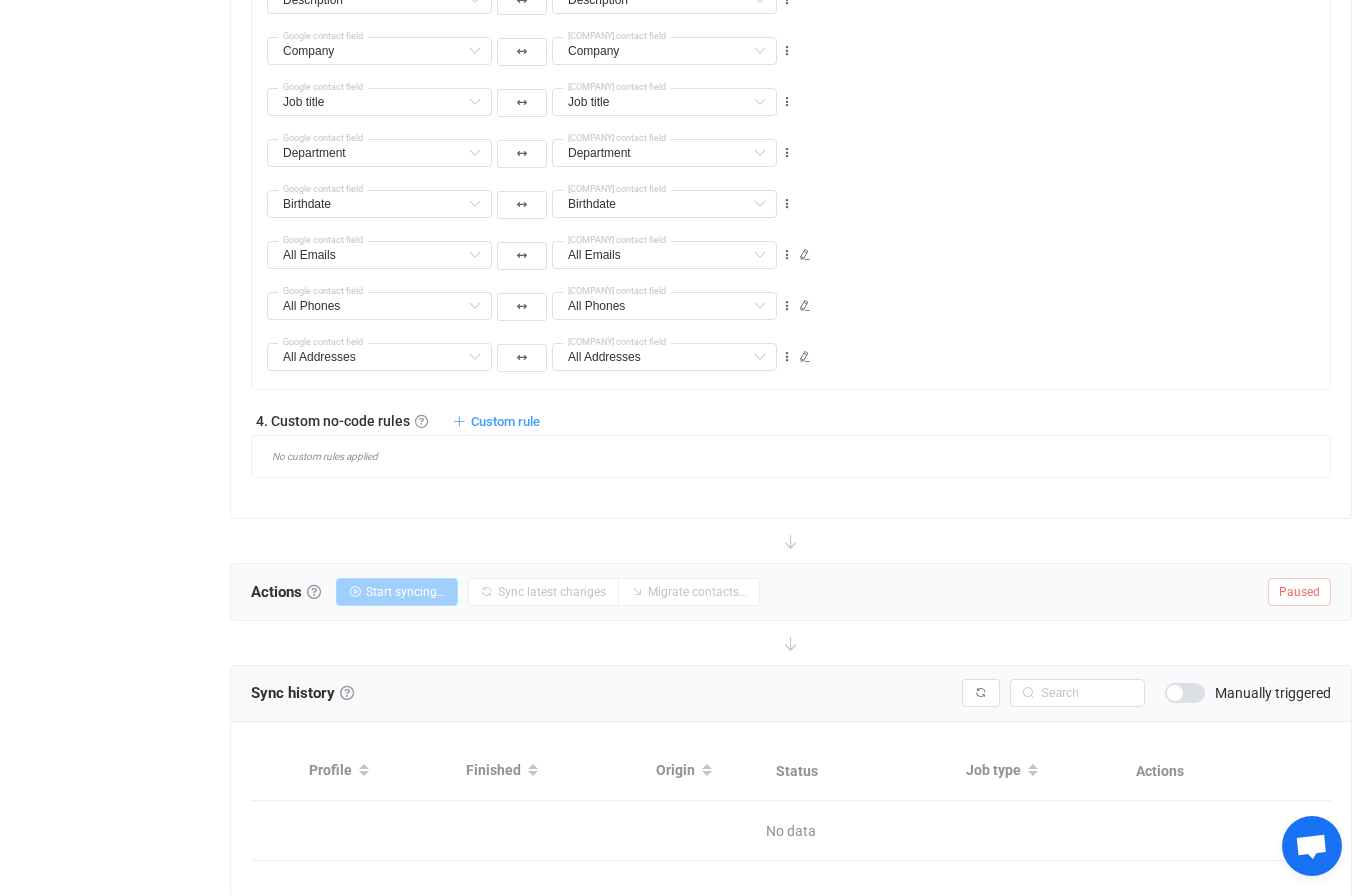 scroll, scrollTop: 1323, scrollLeft: 0, axis: vertical 